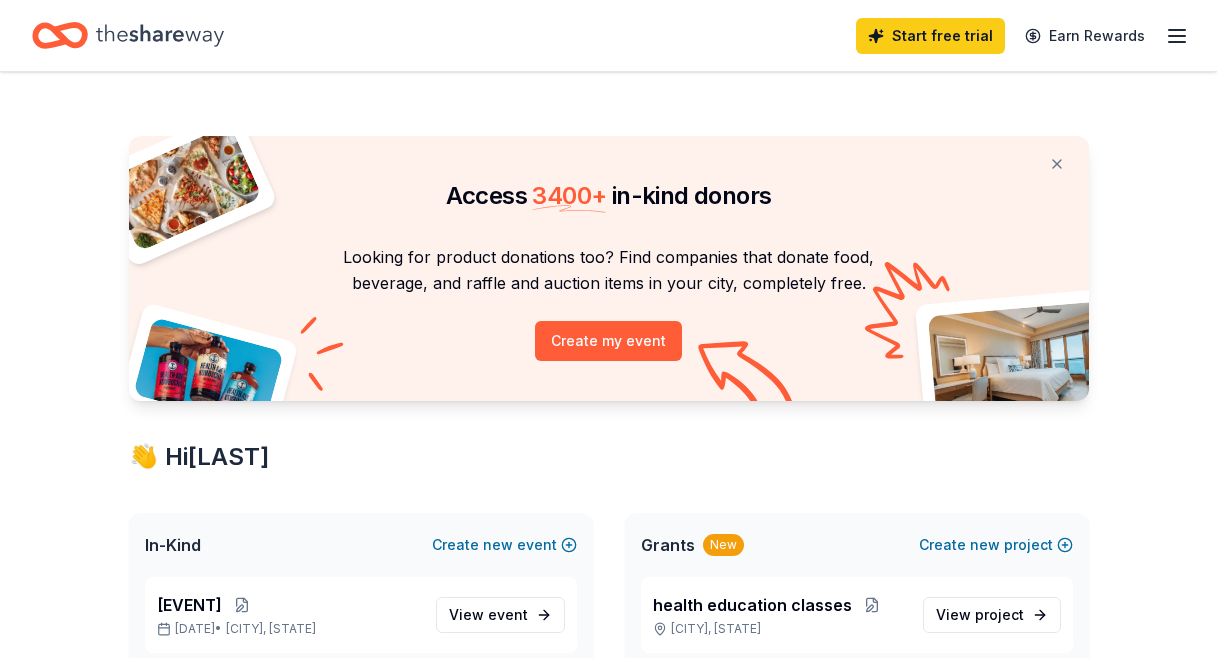 scroll, scrollTop: 0, scrollLeft: 0, axis: both 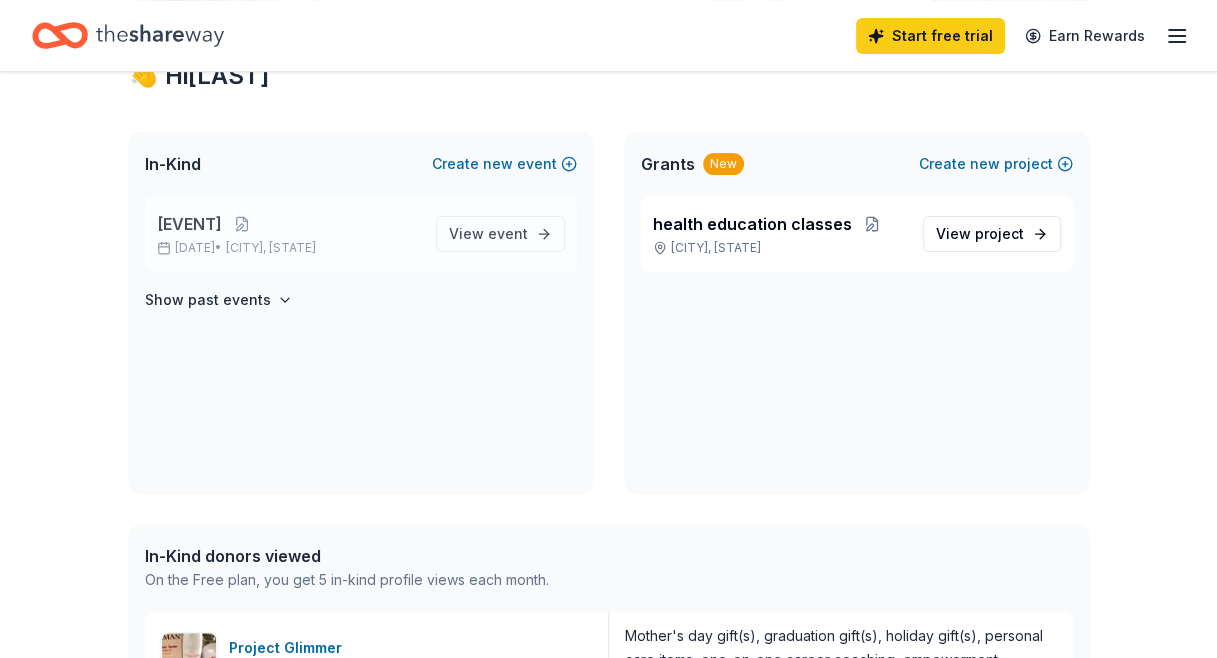 click on "Candor Mix and Mingle" at bounding box center (189, 224) 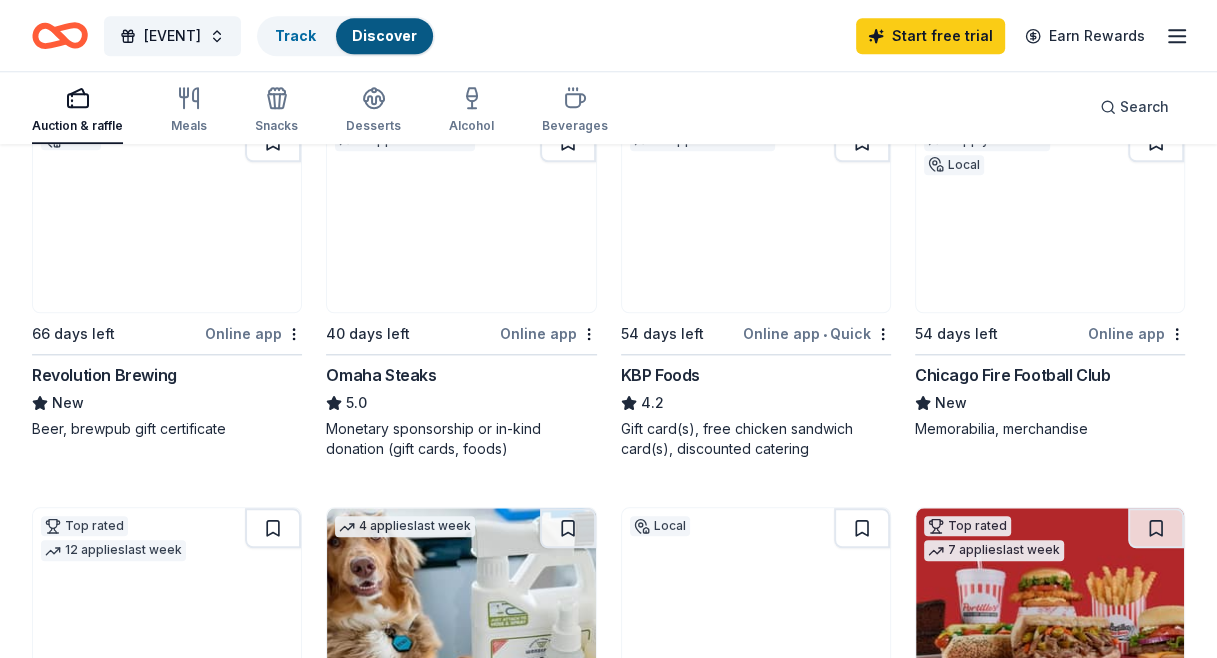 scroll, scrollTop: 1369, scrollLeft: 0, axis: vertical 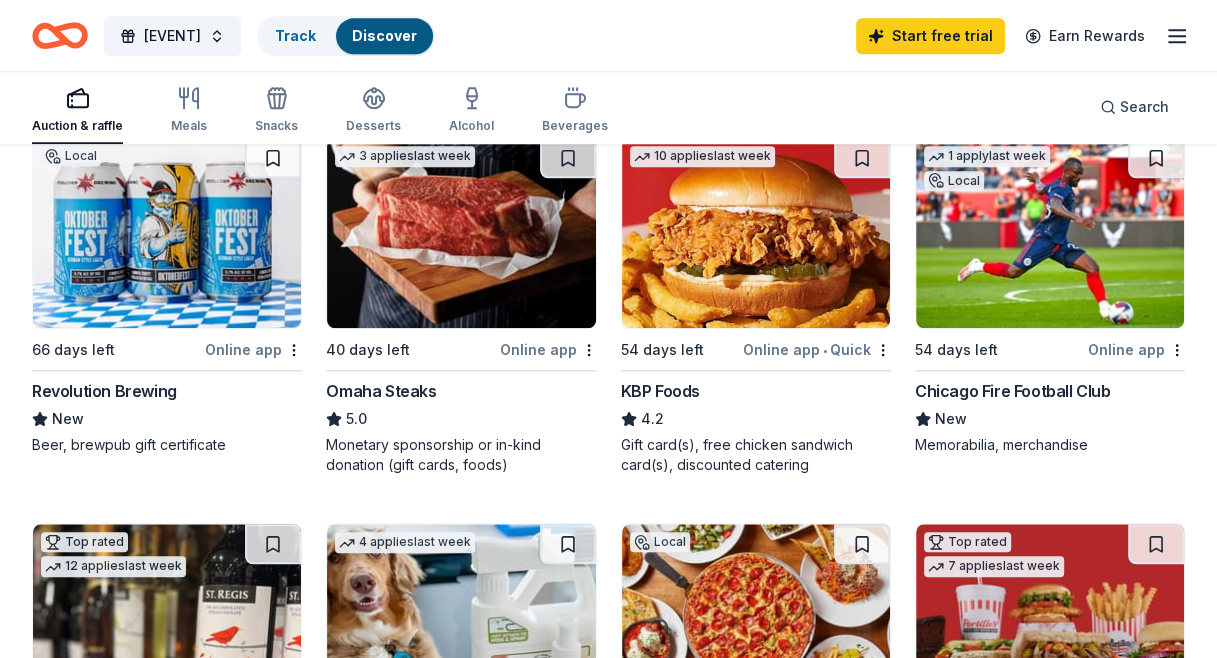 click on "Chicago Fire Football Club" at bounding box center (1013, 391) 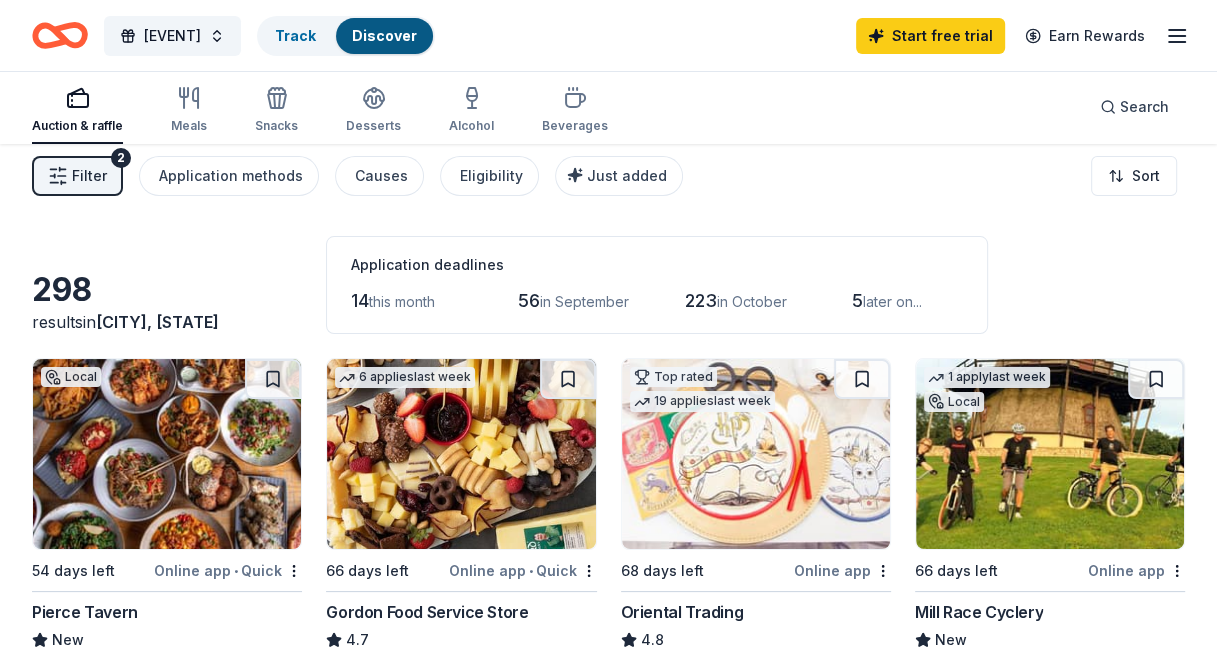 scroll, scrollTop: 0, scrollLeft: 0, axis: both 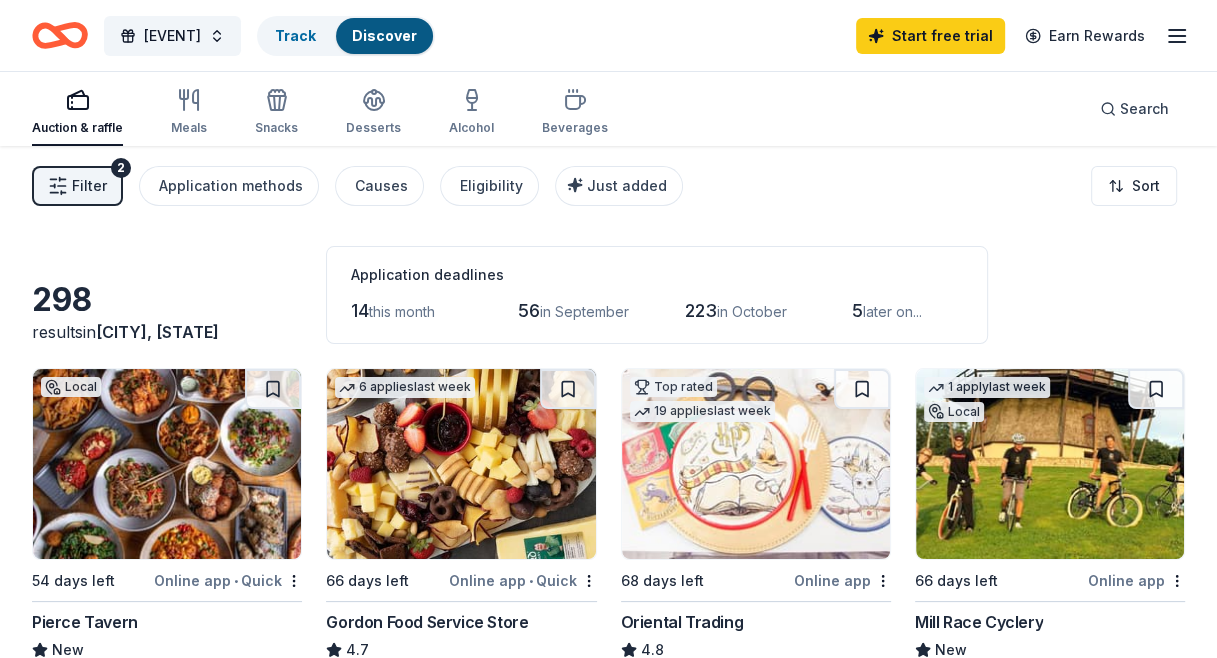 click on "Filter" at bounding box center (89, 186) 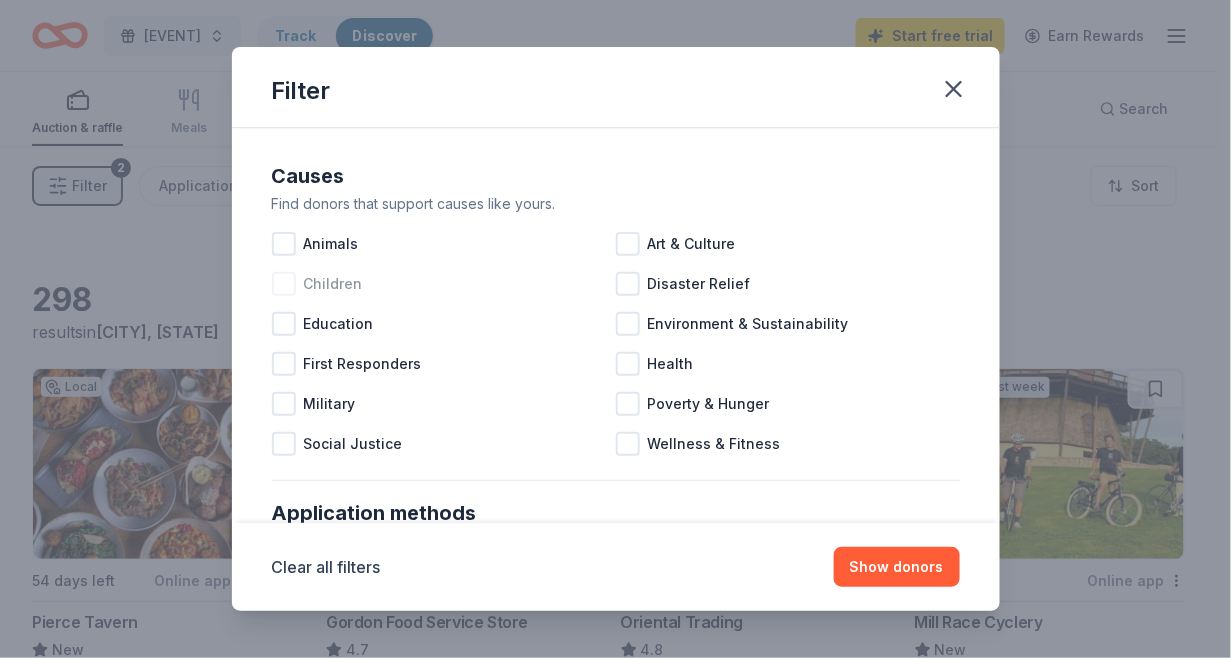 click at bounding box center [284, 284] 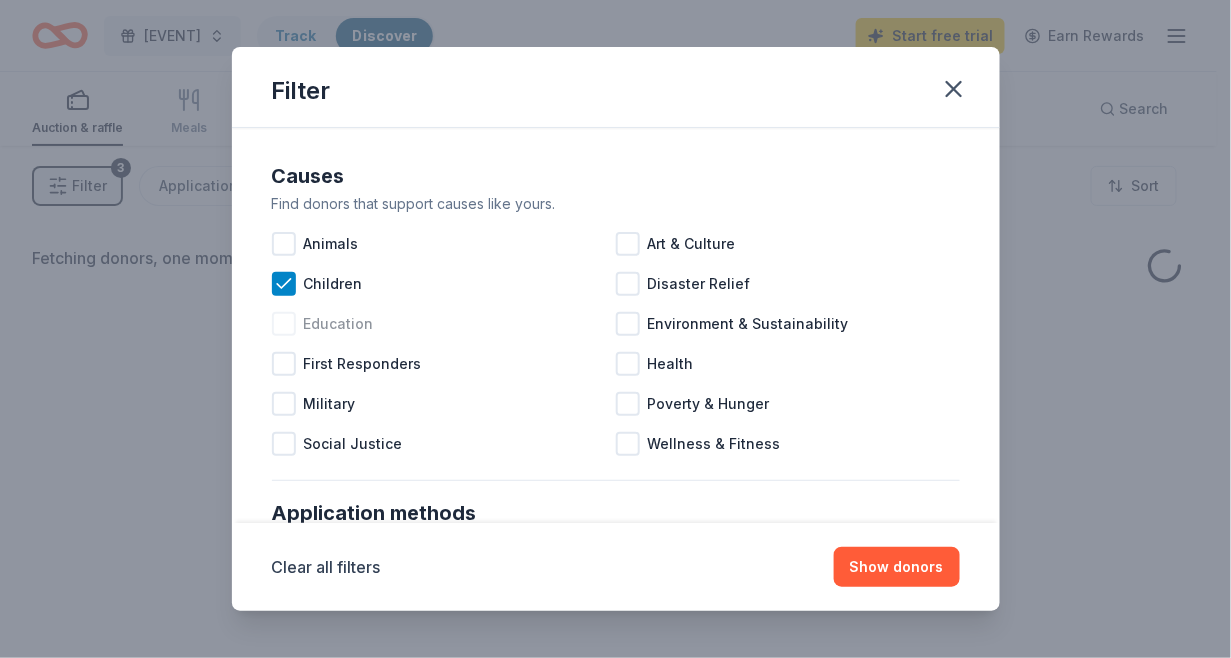 click at bounding box center (284, 324) 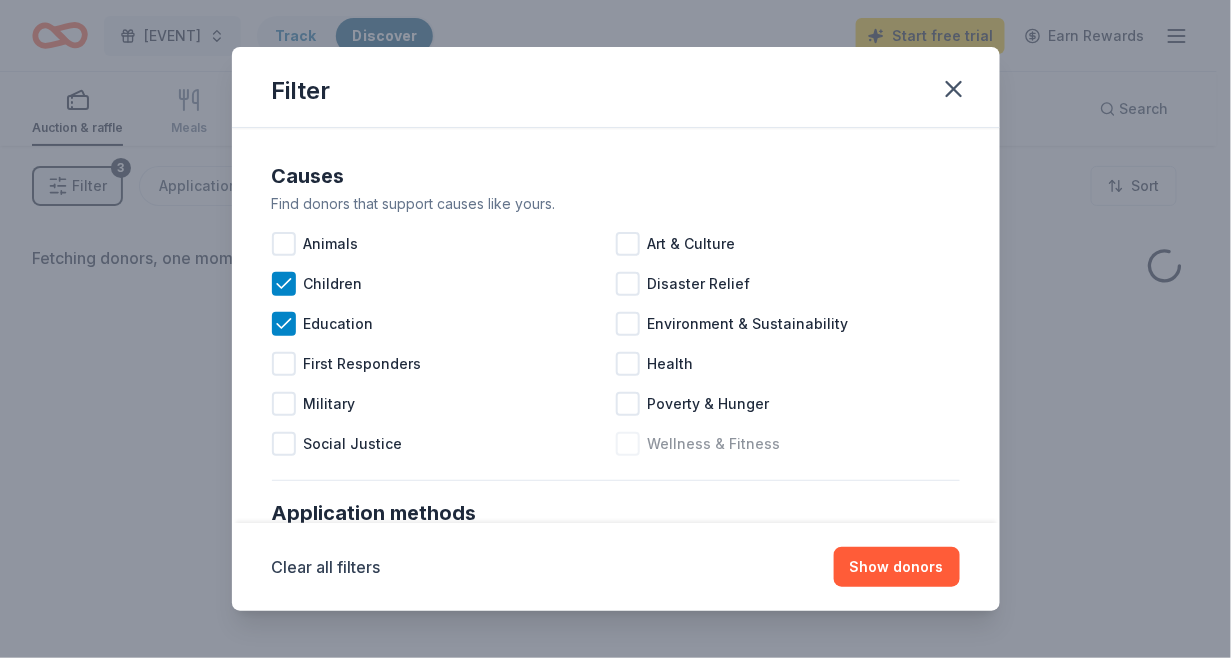 click at bounding box center (628, 444) 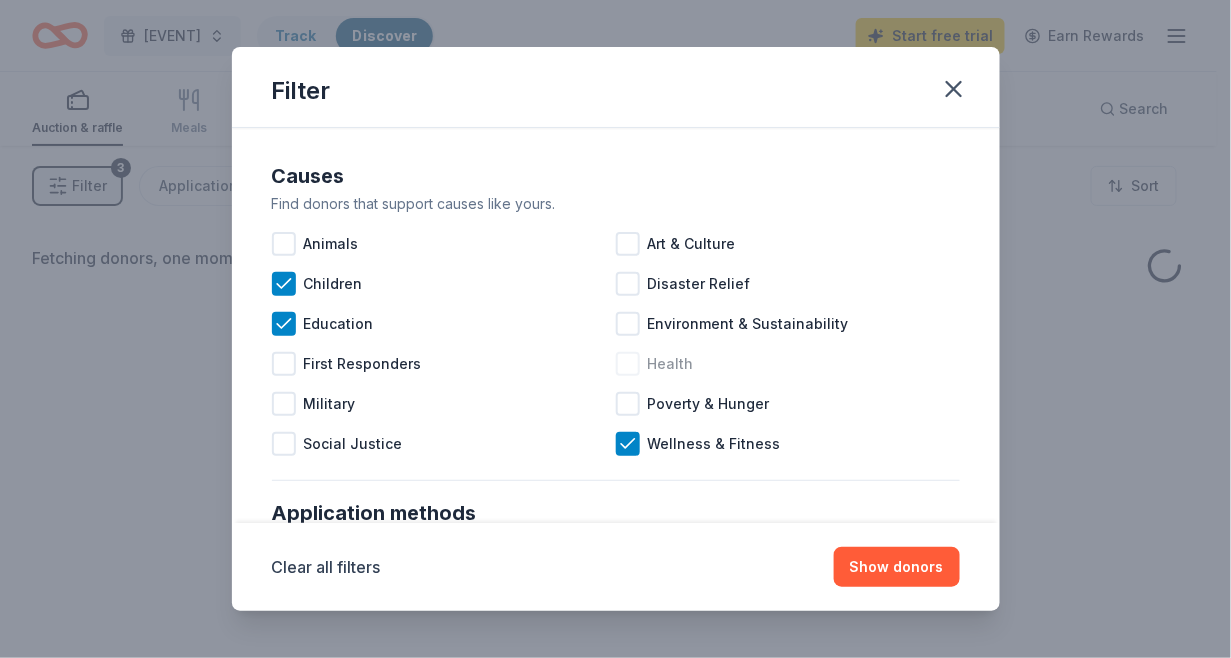 click at bounding box center (628, 364) 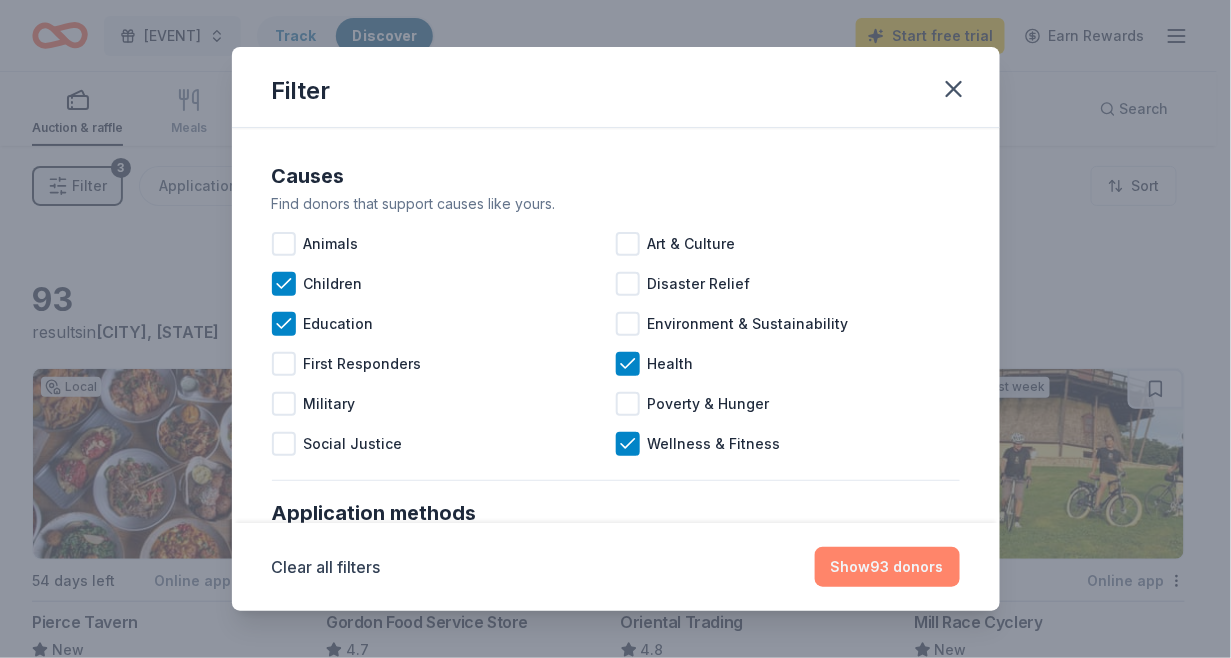 click on "Show  93   donors" at bounding box center [887, 567] 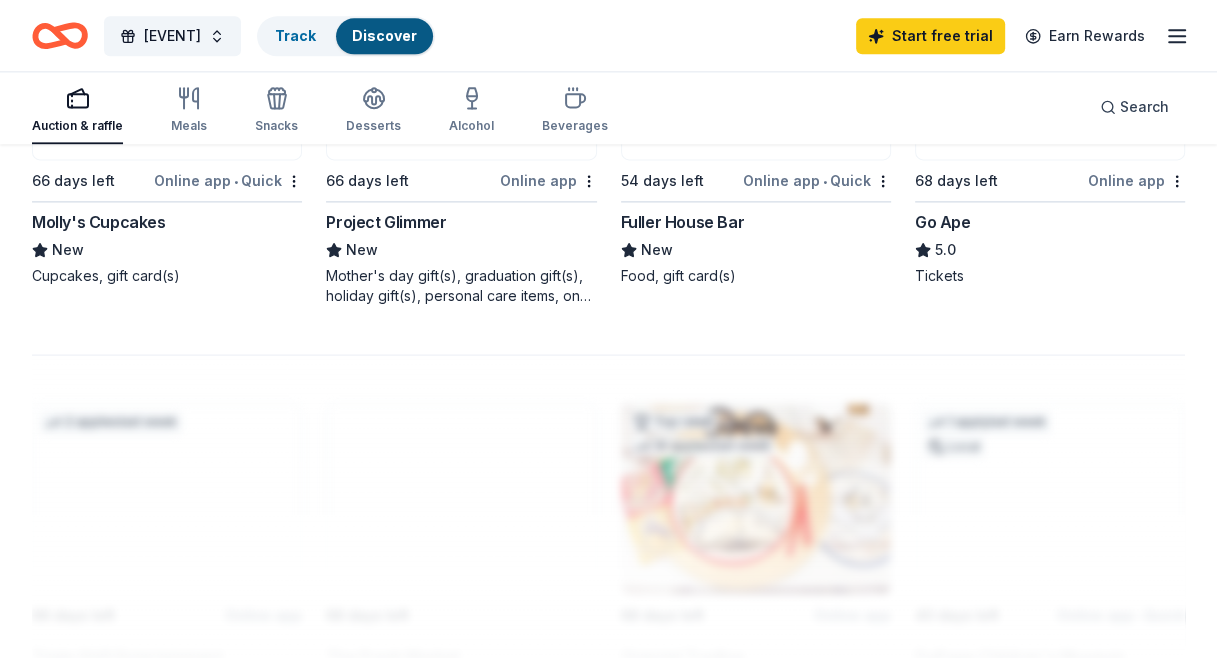 scroll, scrollTop: 1940, scrollLeft: 0, axis: vertical 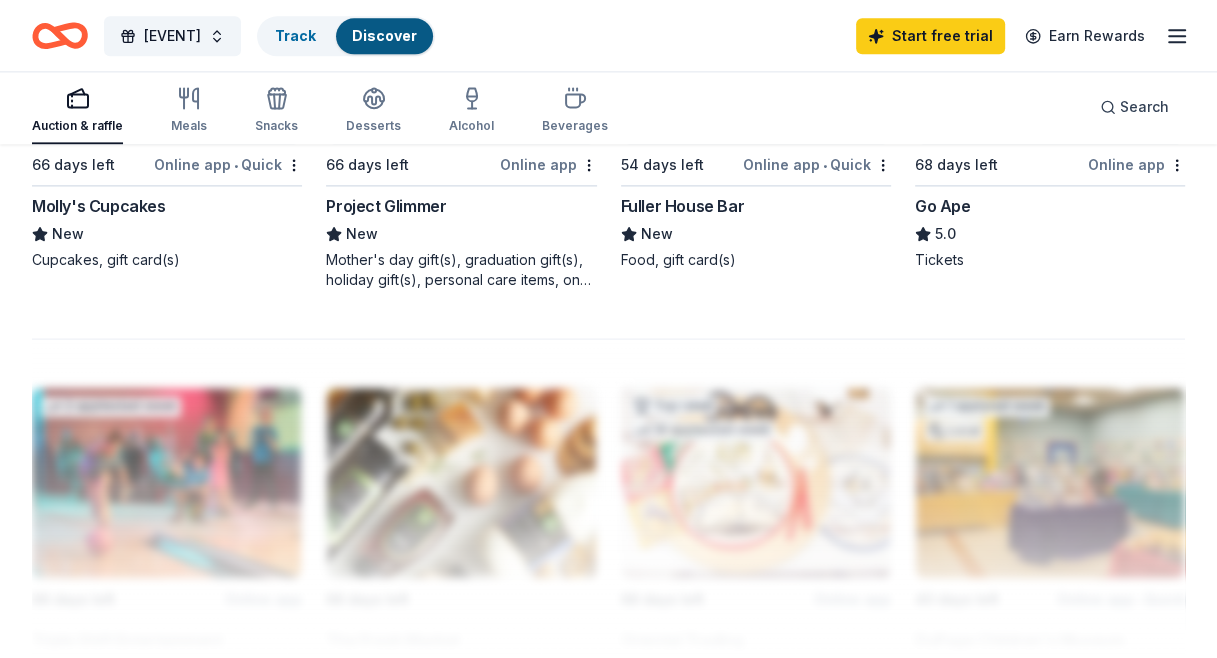 click on "Fuller House Bar" at bounding box center [683, 206] 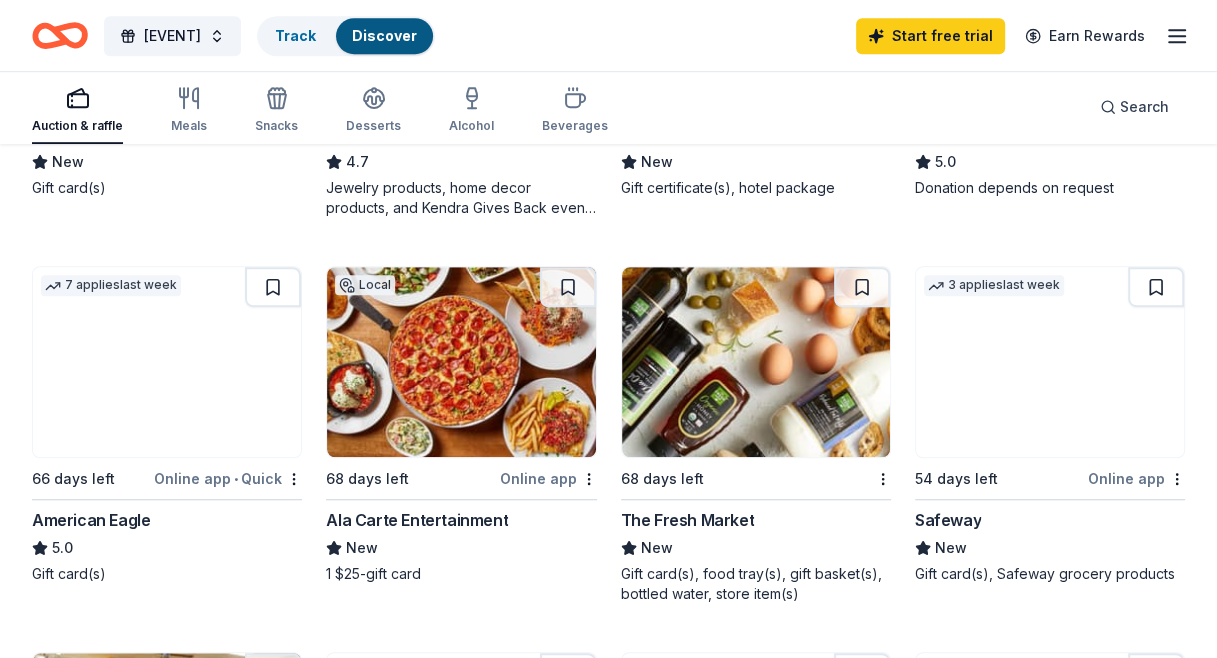 scroll, scrollTop: 851, scrollLeft: 0, axis: vertical 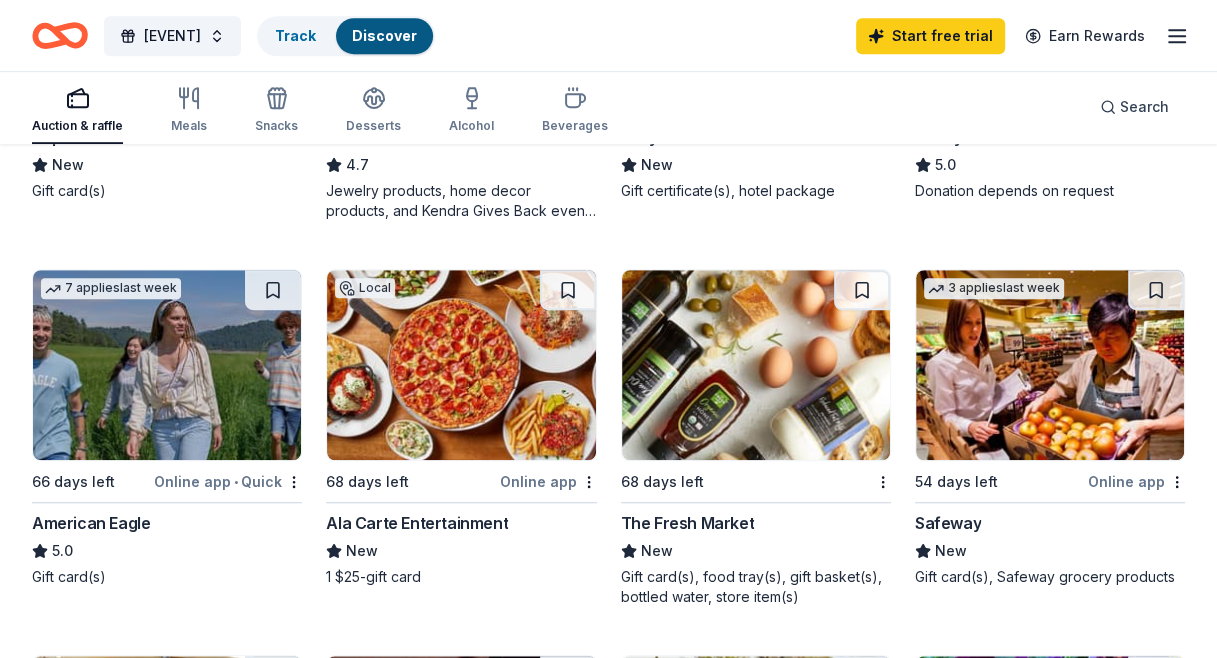 click on "The Fresh Market" at bounding box center [688, 523] 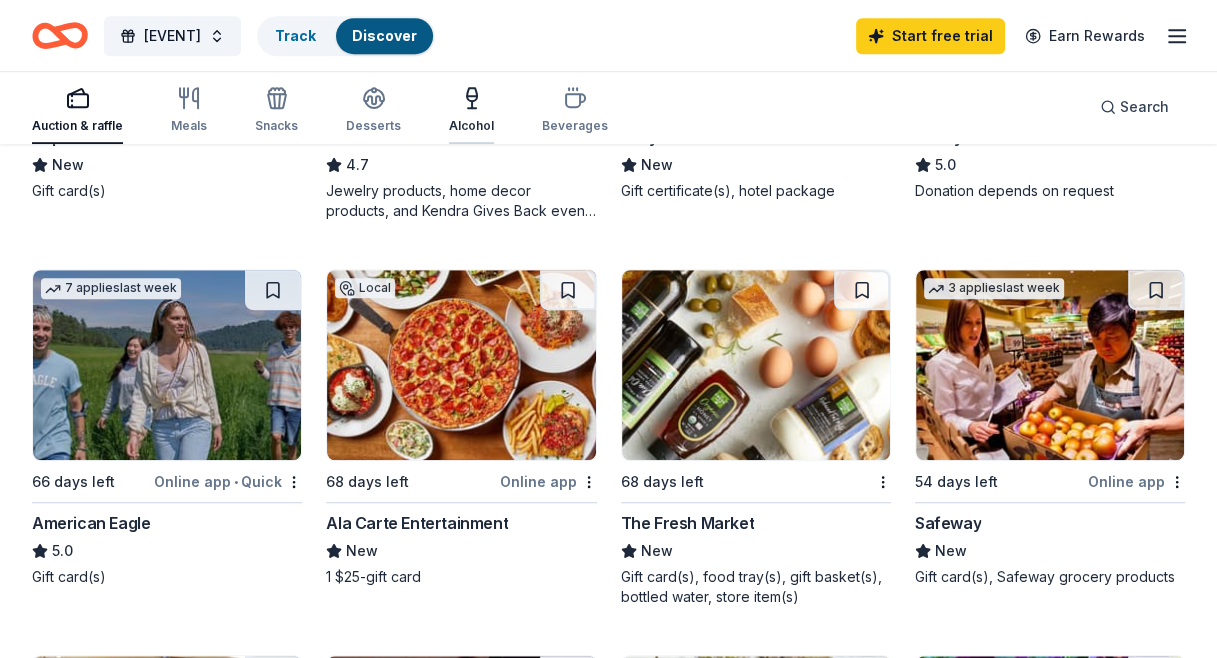 click 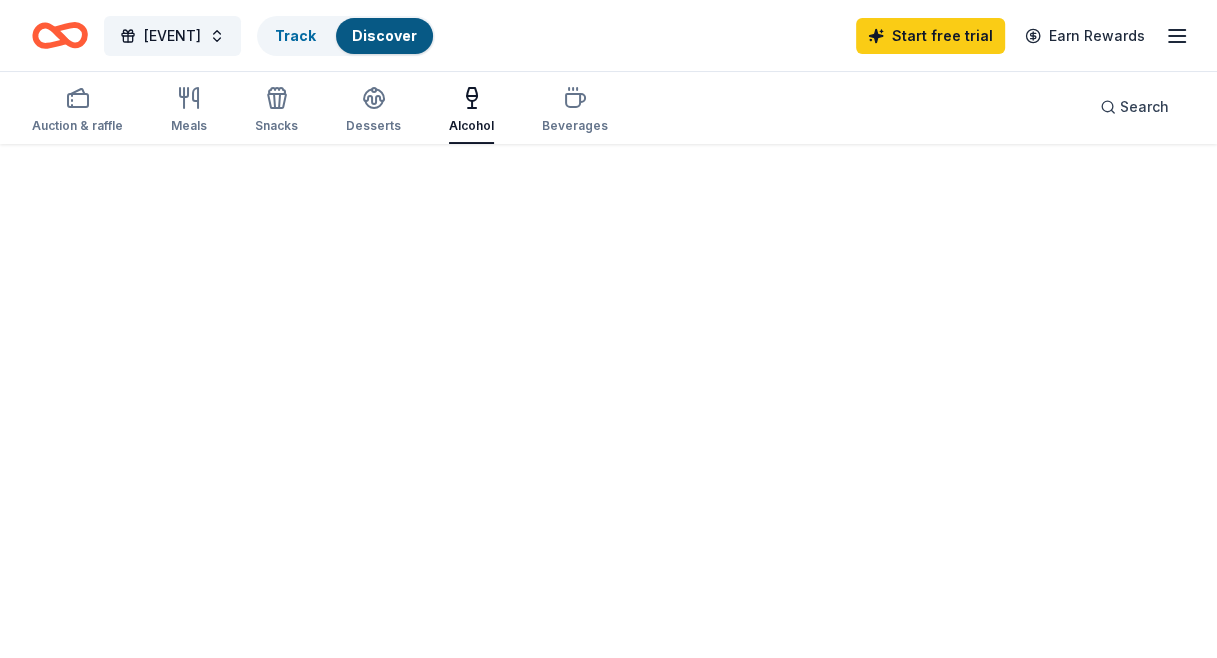scroll, scrollTop: 0, scrollLeft: 0, axis: both 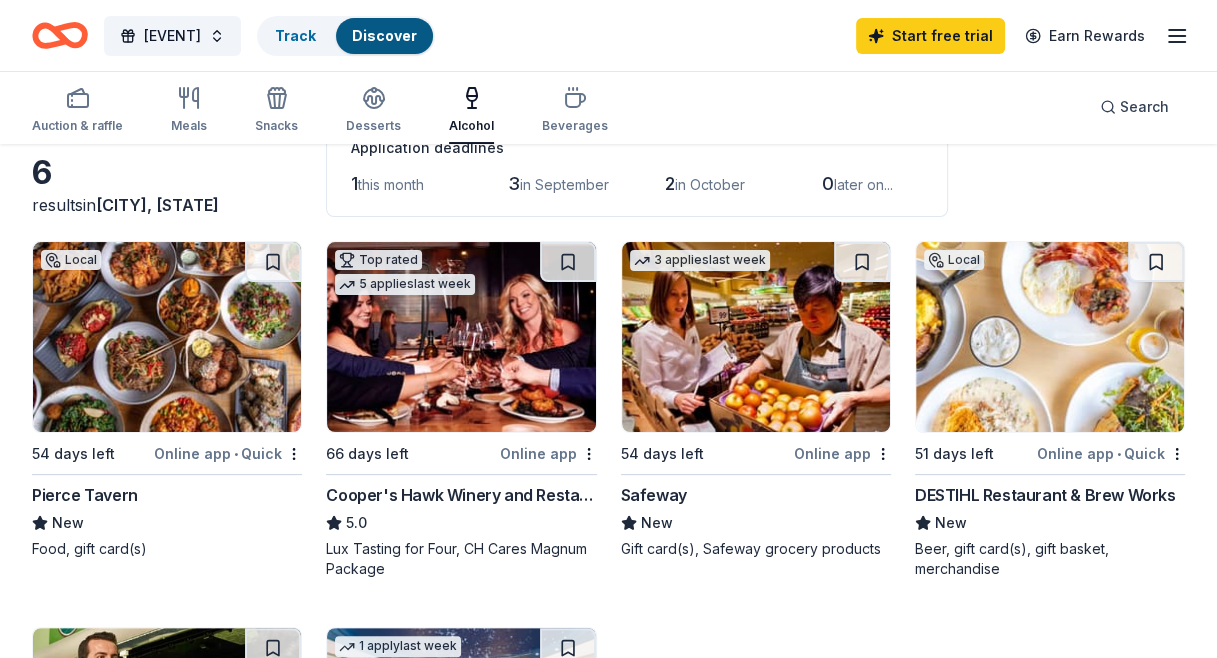 click on "54 days left" at bounding box center (73, 454) 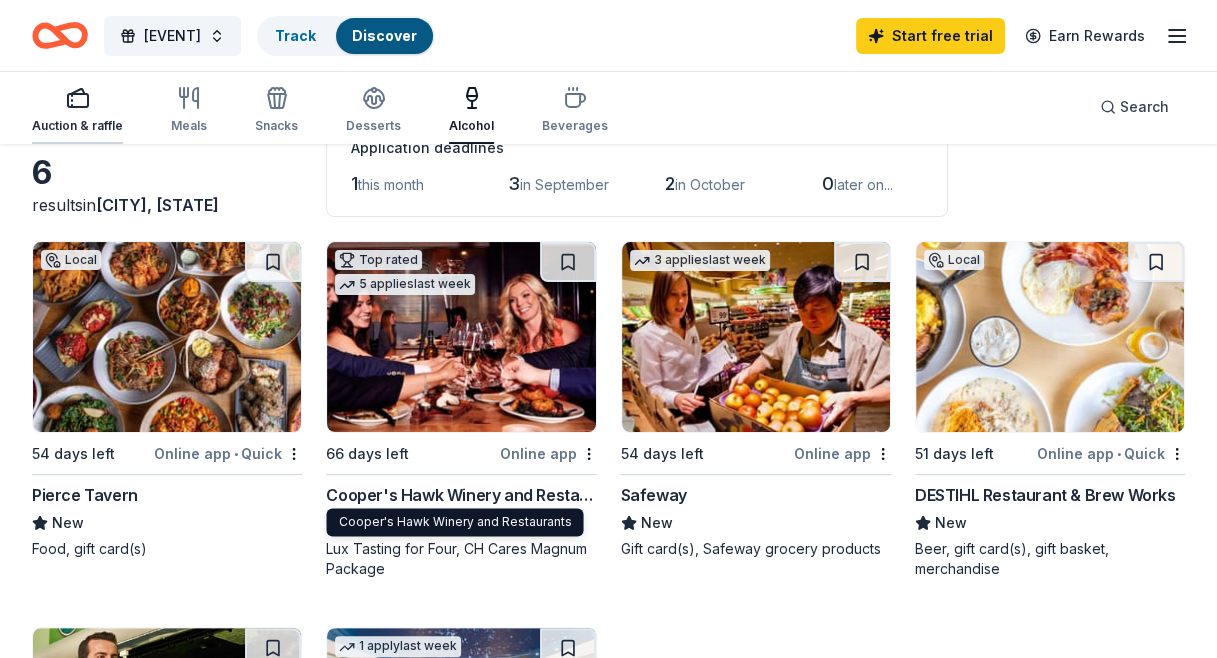 click on "Auction & raffle" at bounding box center [77, 110] 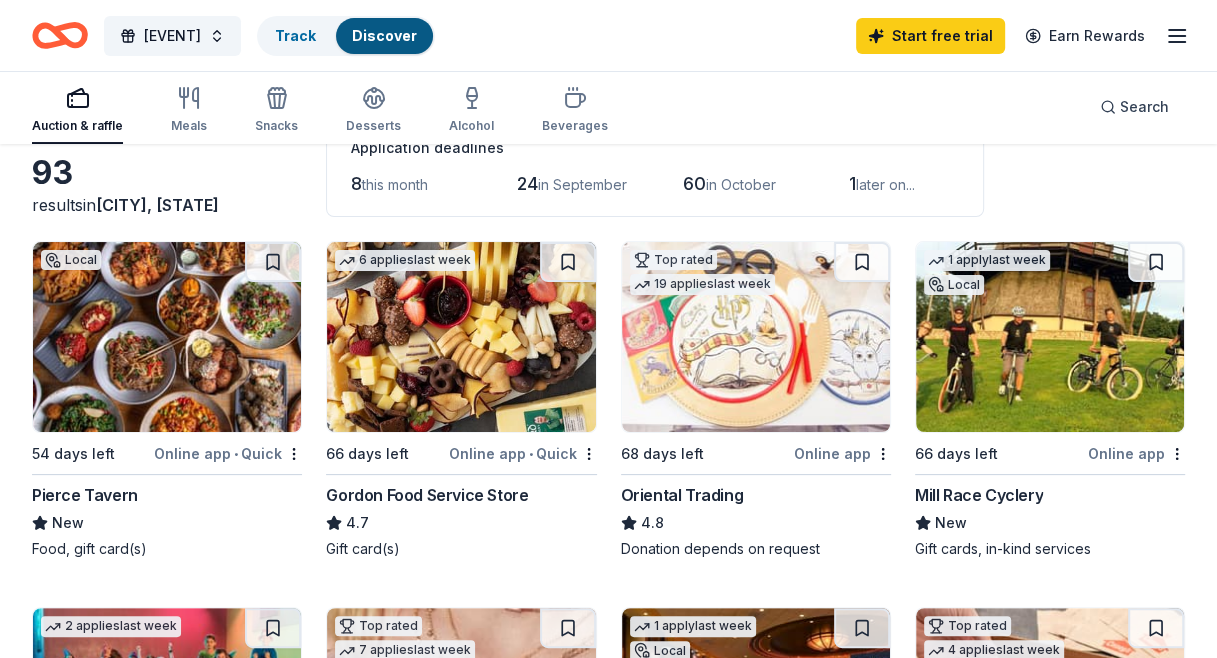 scroll, scrollTop: 0, scrollLeft: 0, axis: both 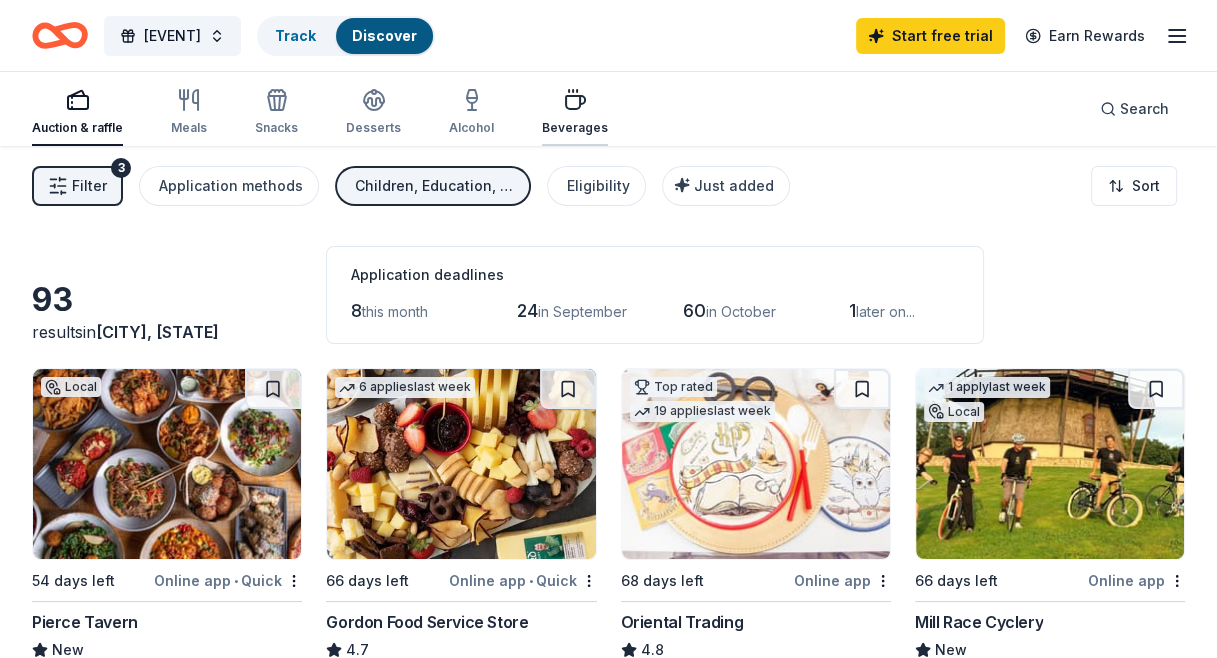 click on "Beverages" at bounding box center (575, 112) 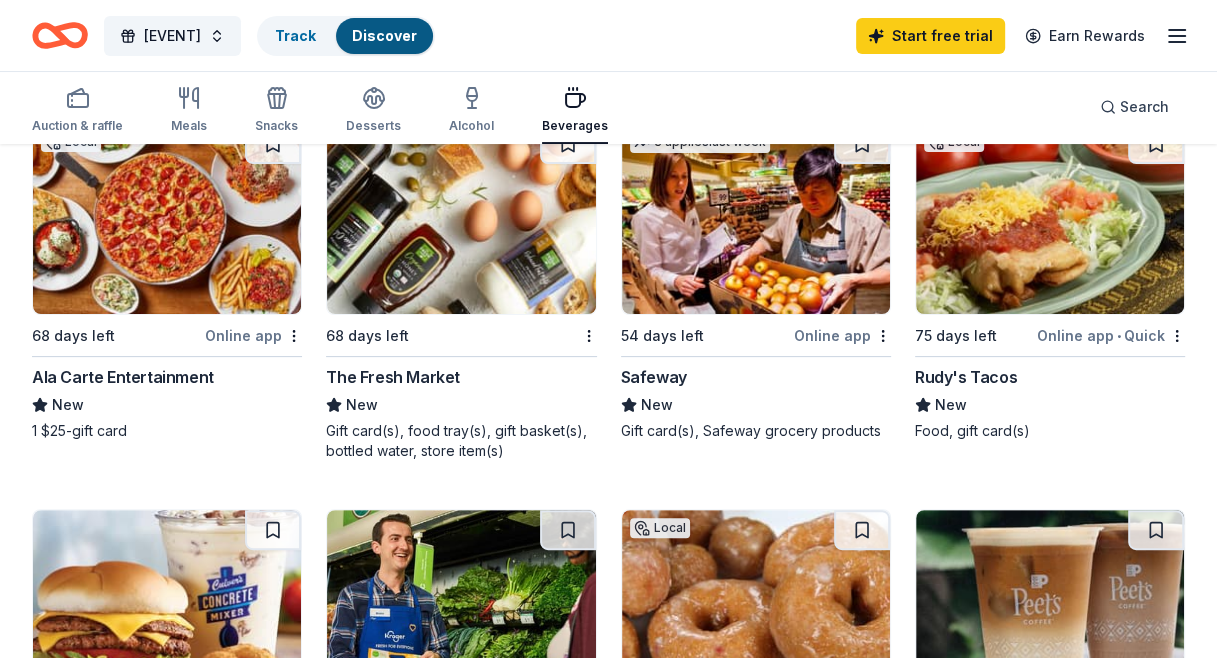 scroll, scrollTop: 0, scrollLeft: 0, axis: both 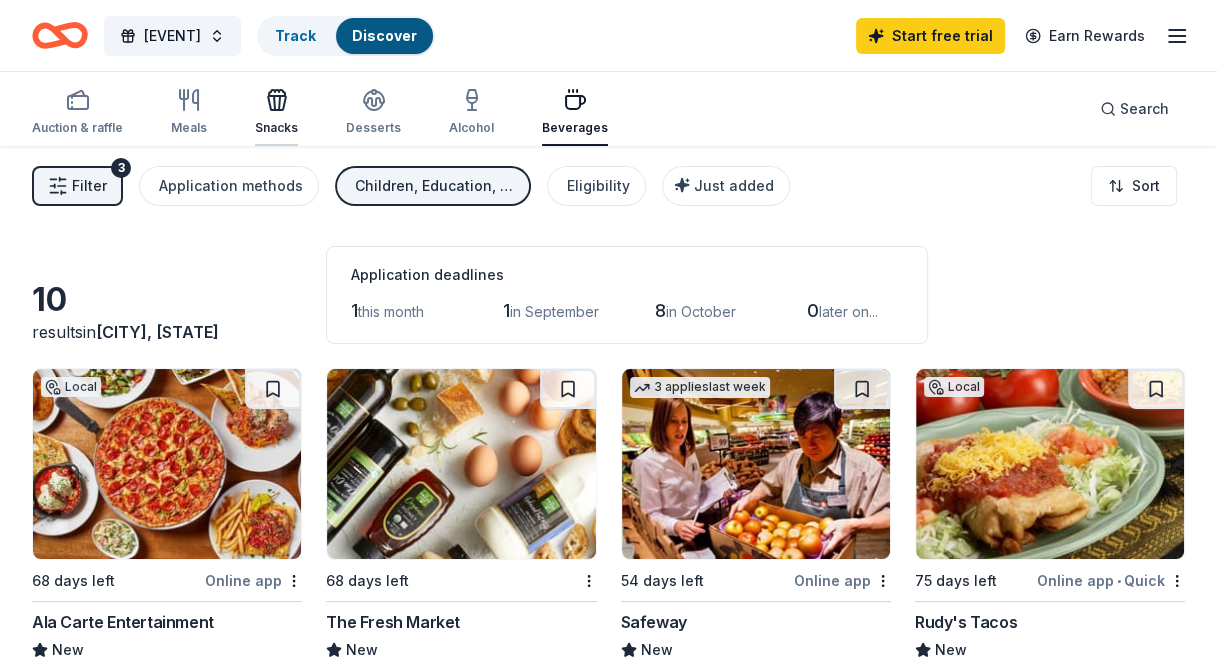 click at bounding box center (276, 100) 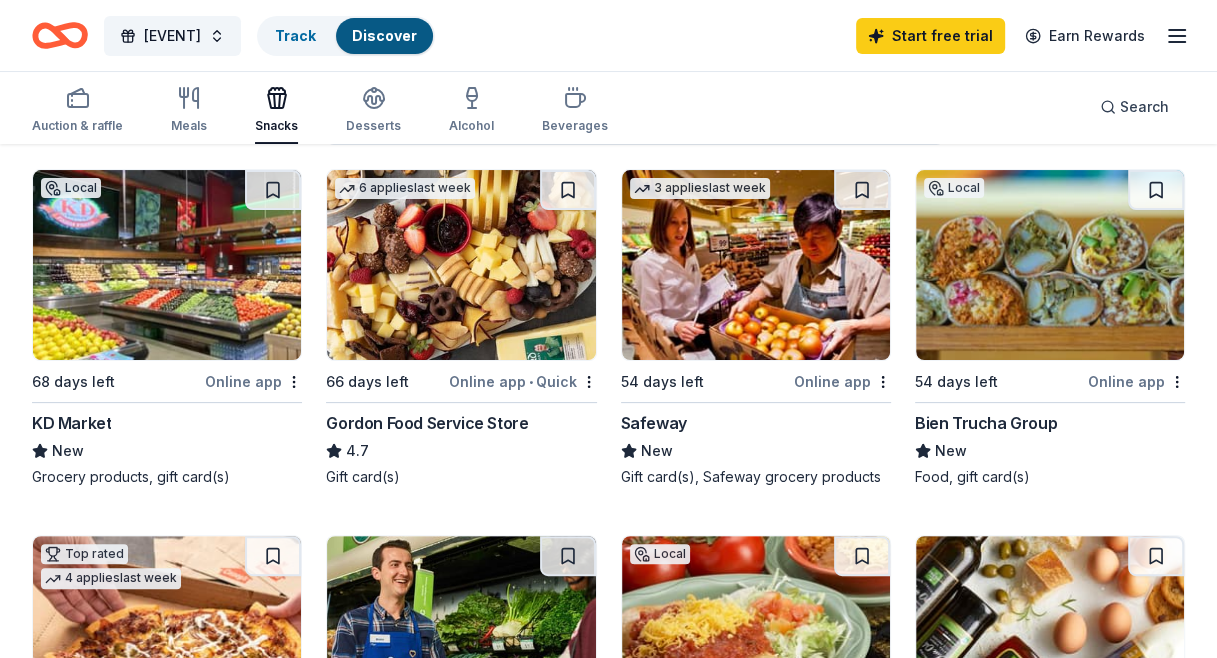scroll, scrollTop: 129, scrollLeft: 0, axis: vertical 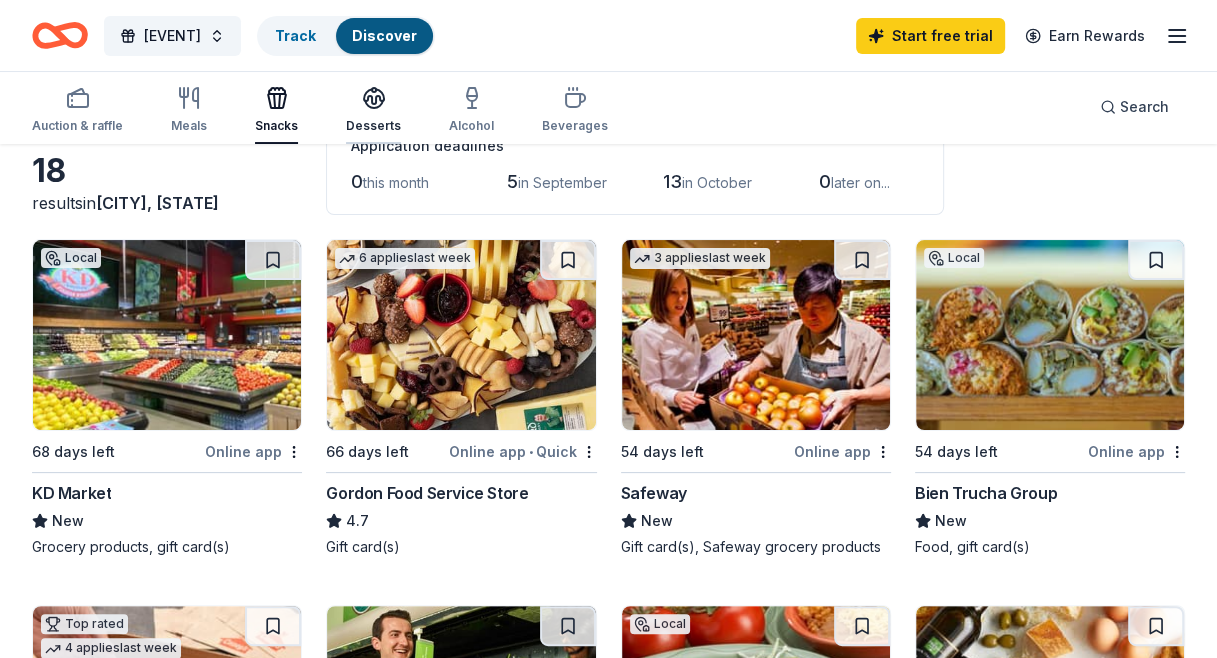 click 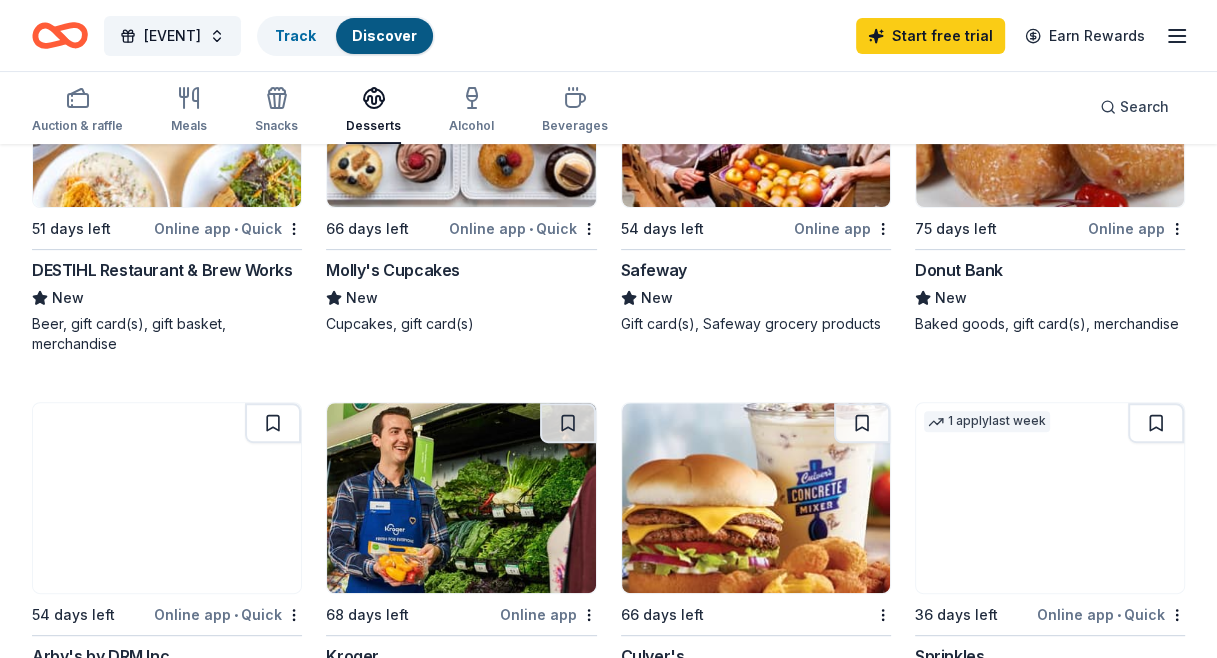 scroll, scrollTop: 0, scrollLeft: 0, axis: both 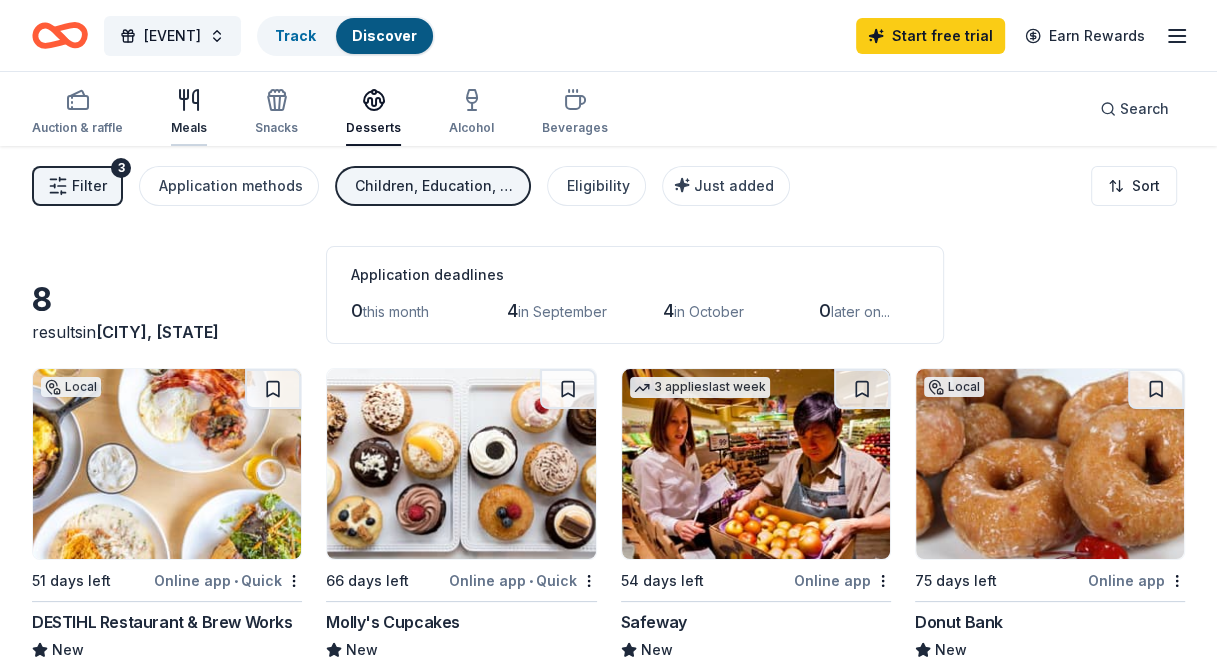 click 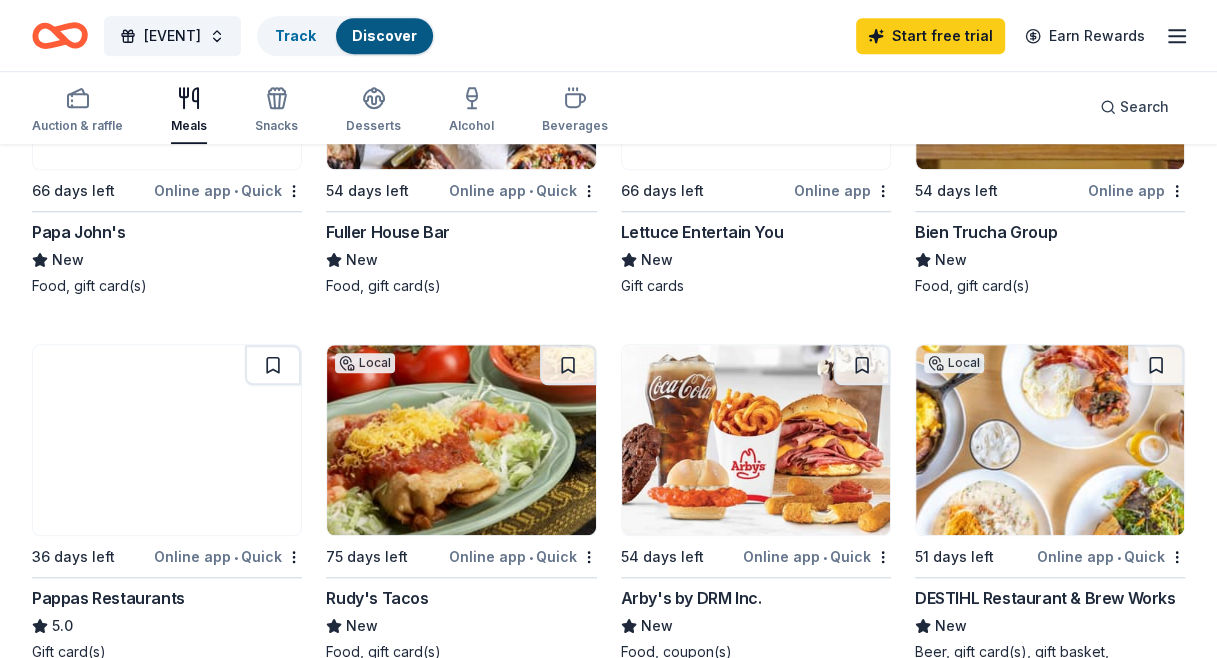 scroll, scrollTop: 1154, scrollLeft: 0, axis: vertical 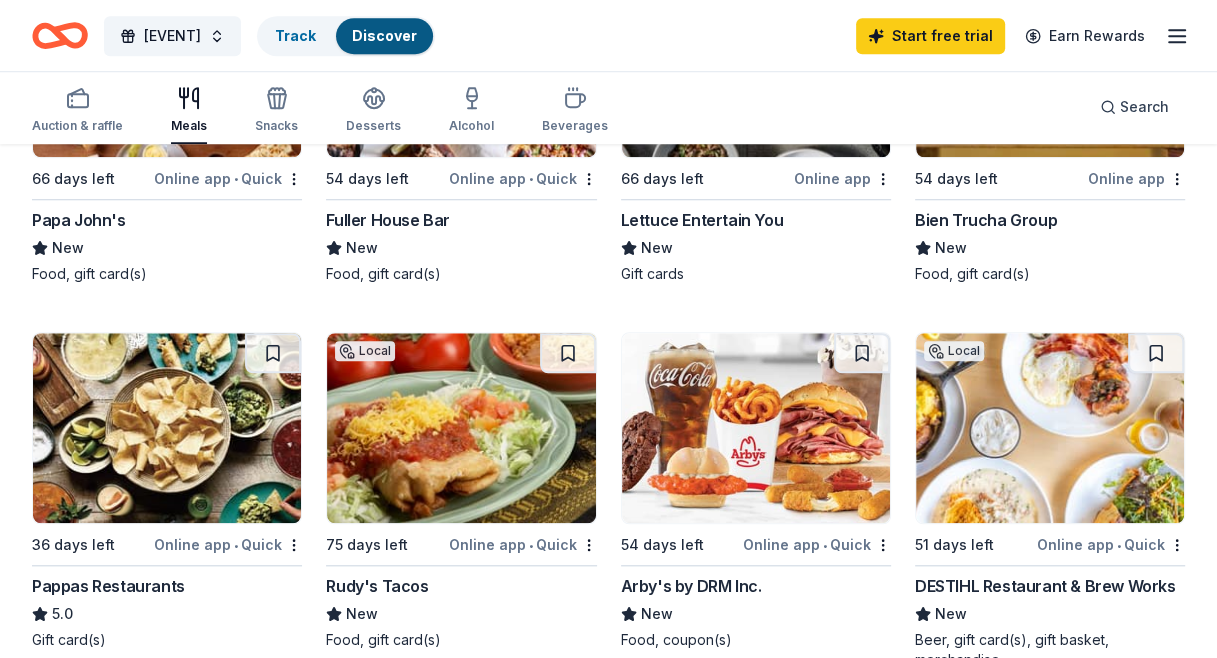 click on "Lettuce Entertain You" at bounding box center [702, 220] 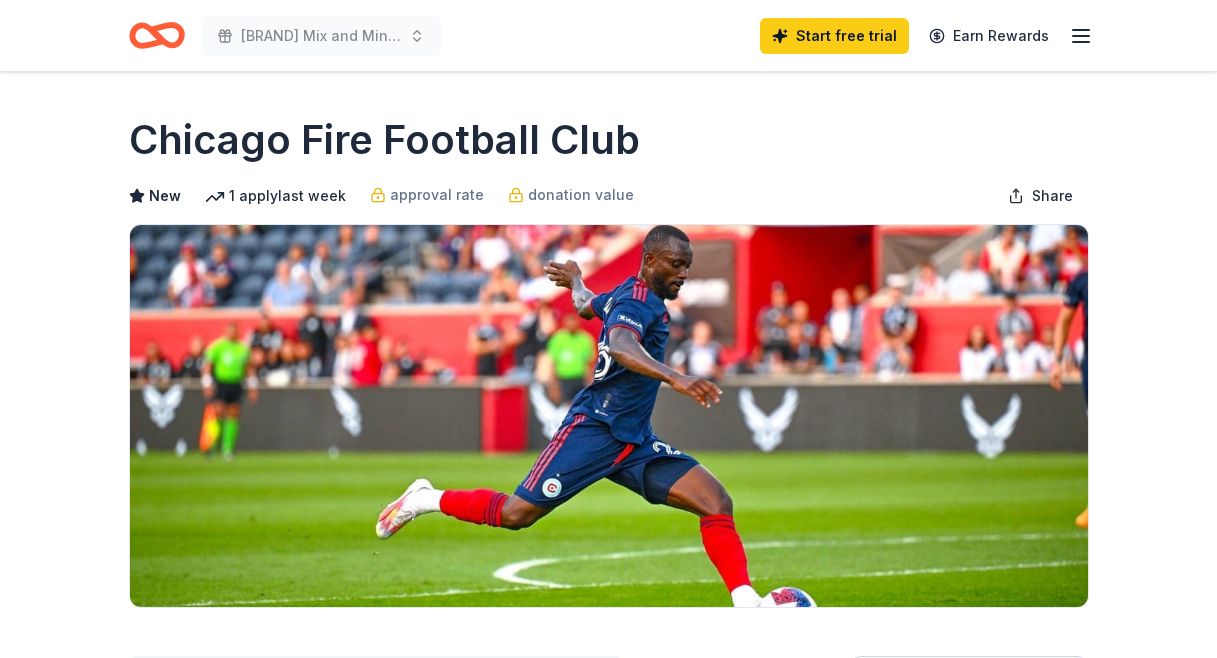 scroll, scrollTop: 0, scrollLeft: 0, axis: both 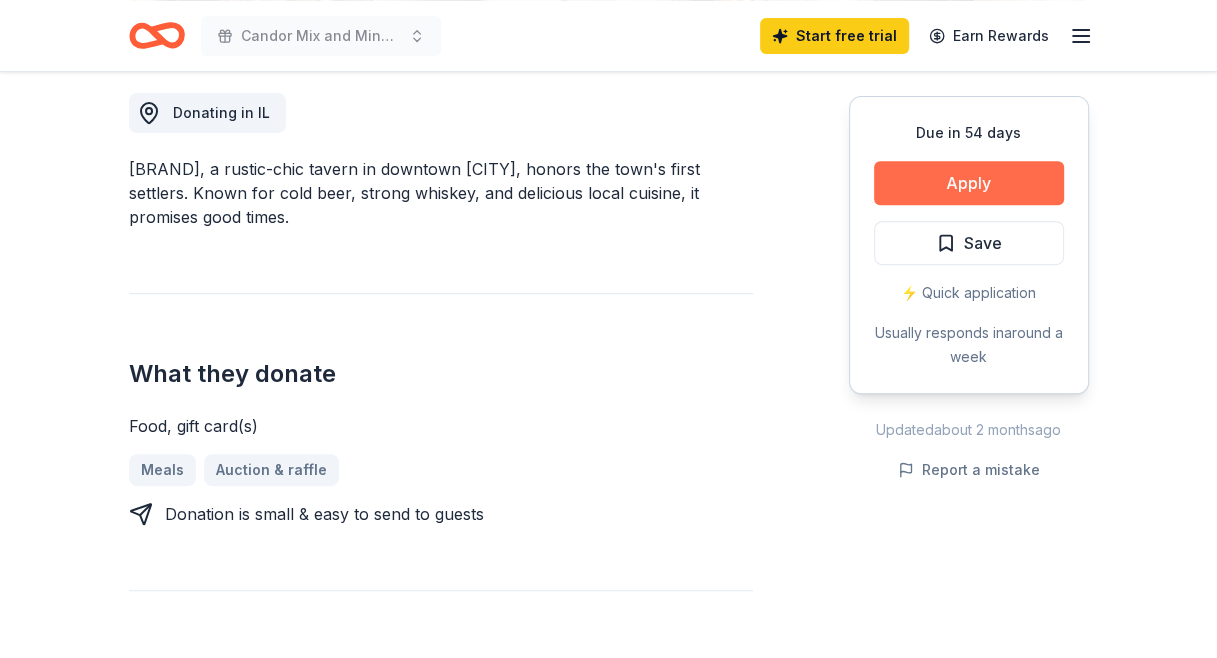 click on "Apply" at bounding box center [969, 183] 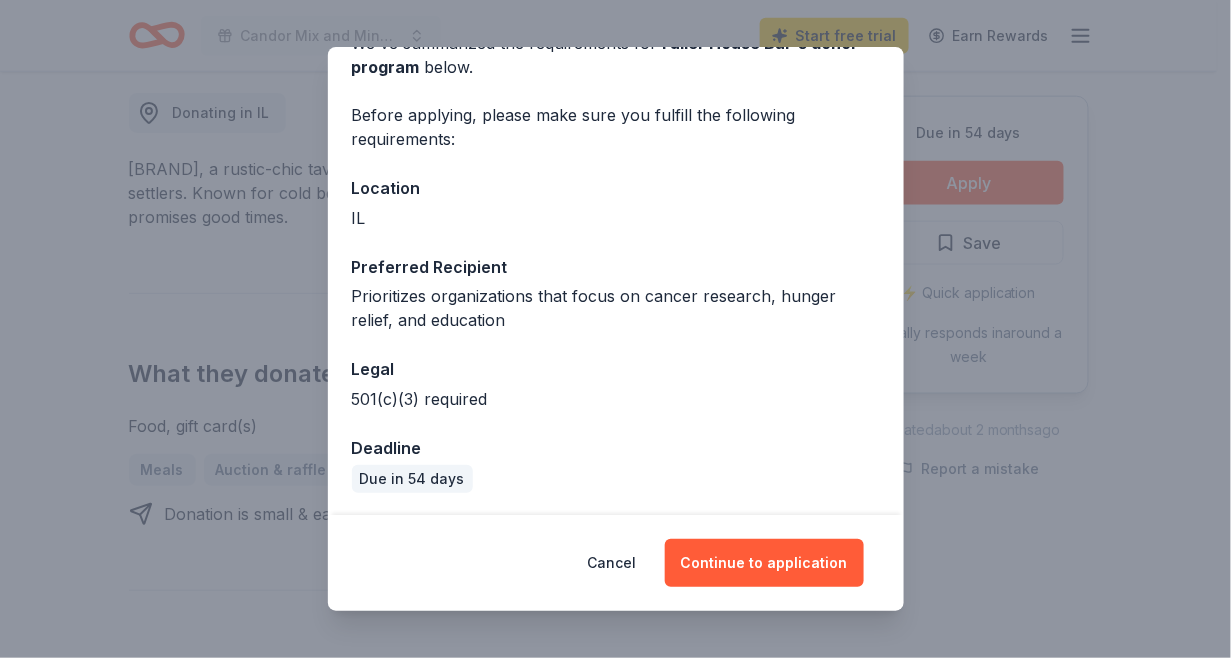scroll, scrollTop: 114, scrollLeft: 0, axis: vertical 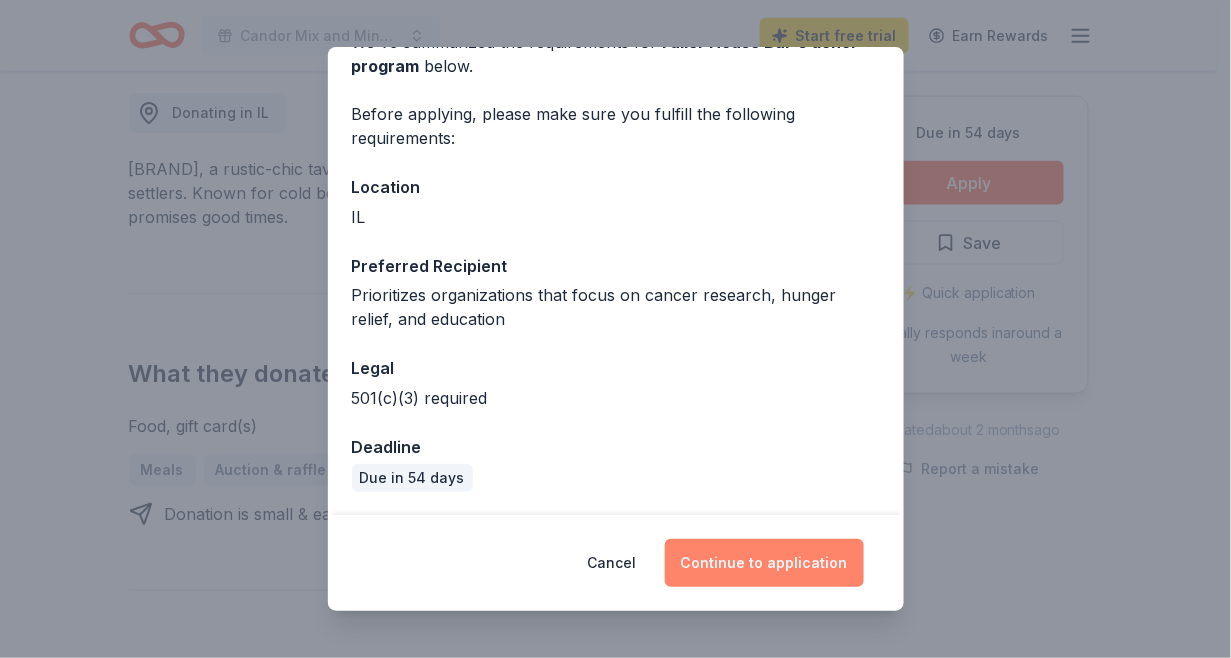 click on "Continue to application" at bounding box center [764, 563] 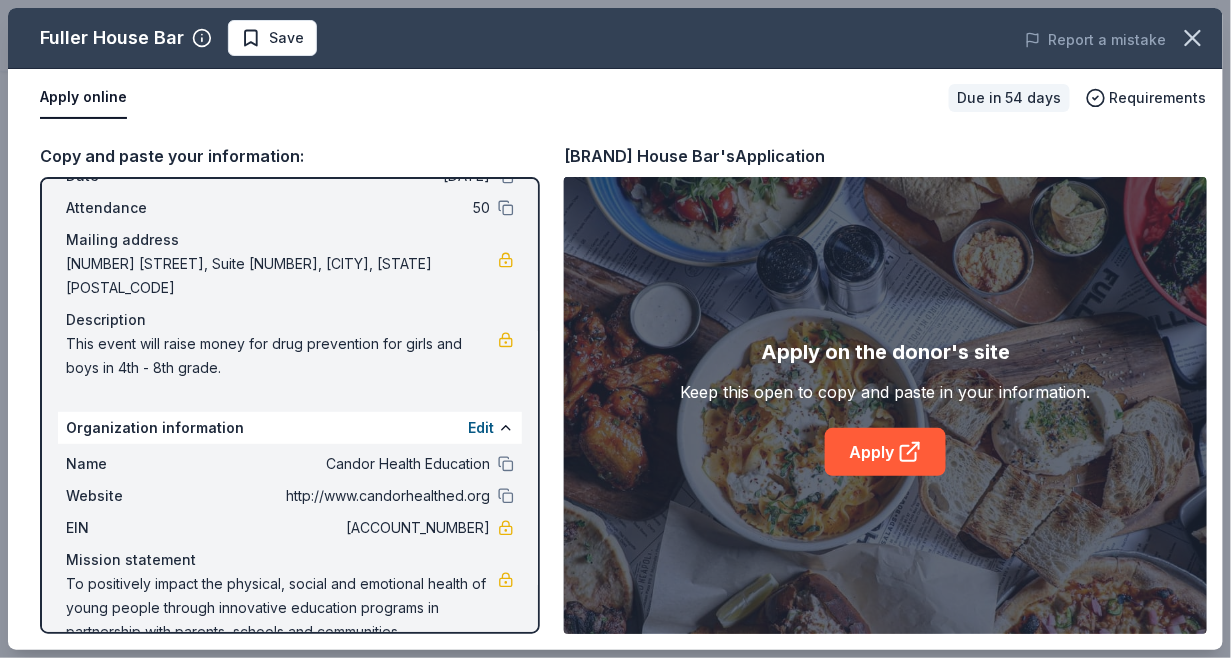 scroll, scrollTop: 114, scrollLeft: 0, axis: vertical 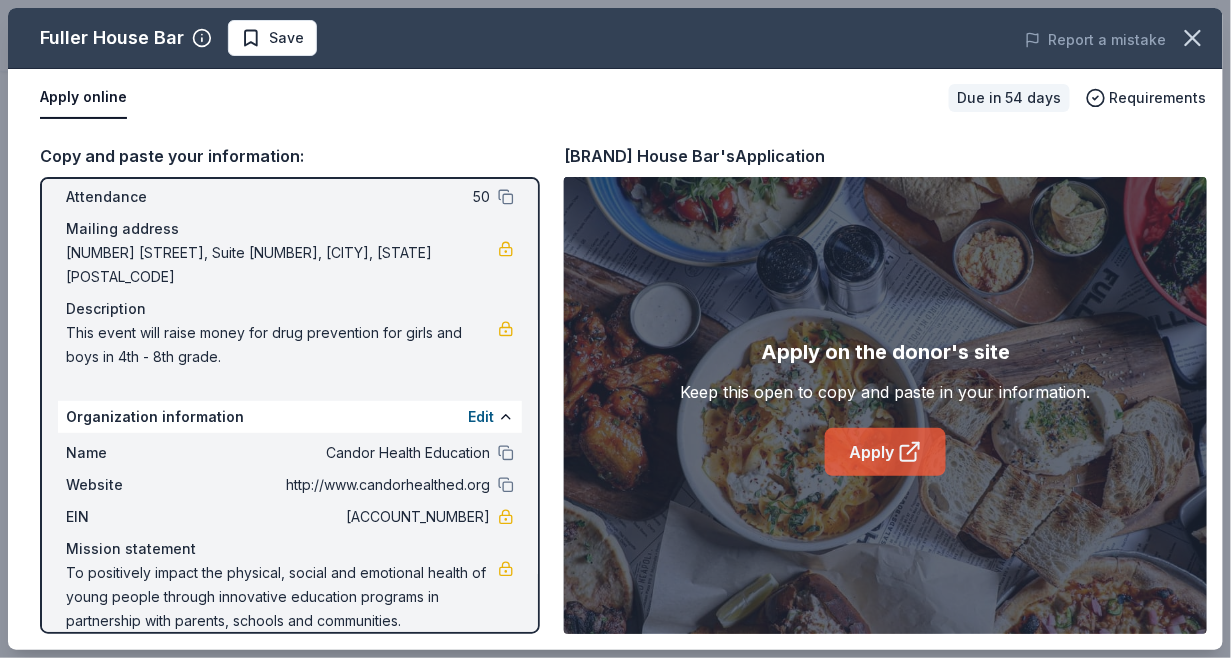 click on "Apply" at bounding box center [885, 452] 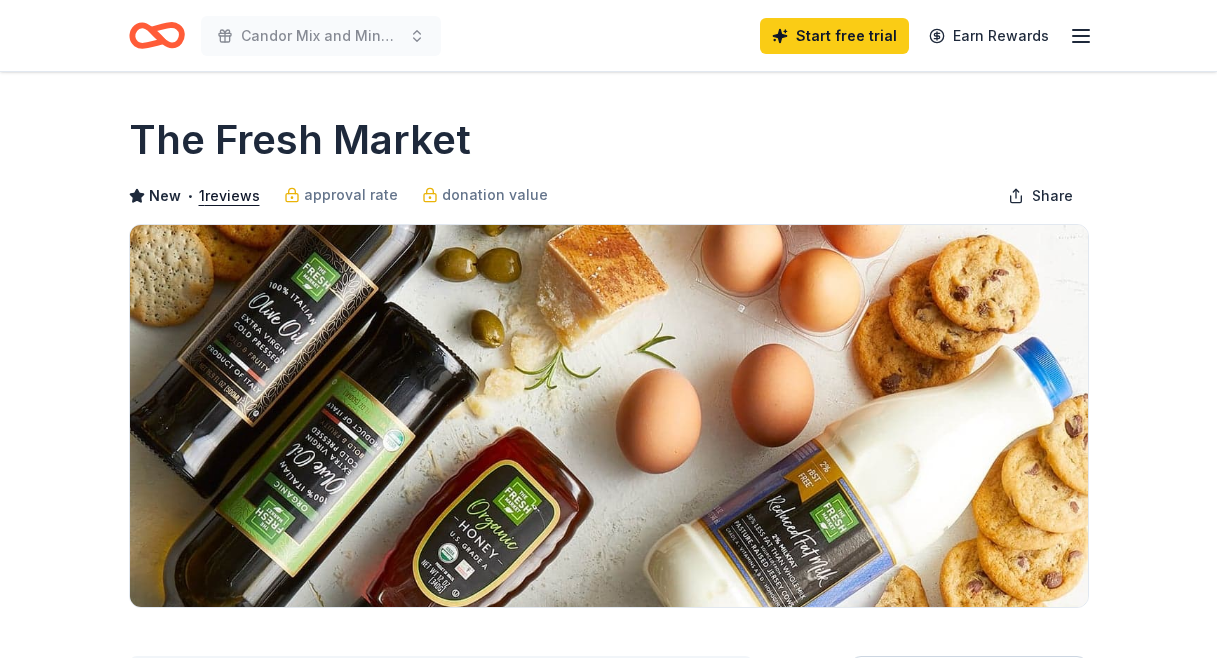 scroll, scrollTop: 0, scrollLeft: 0, axis: both 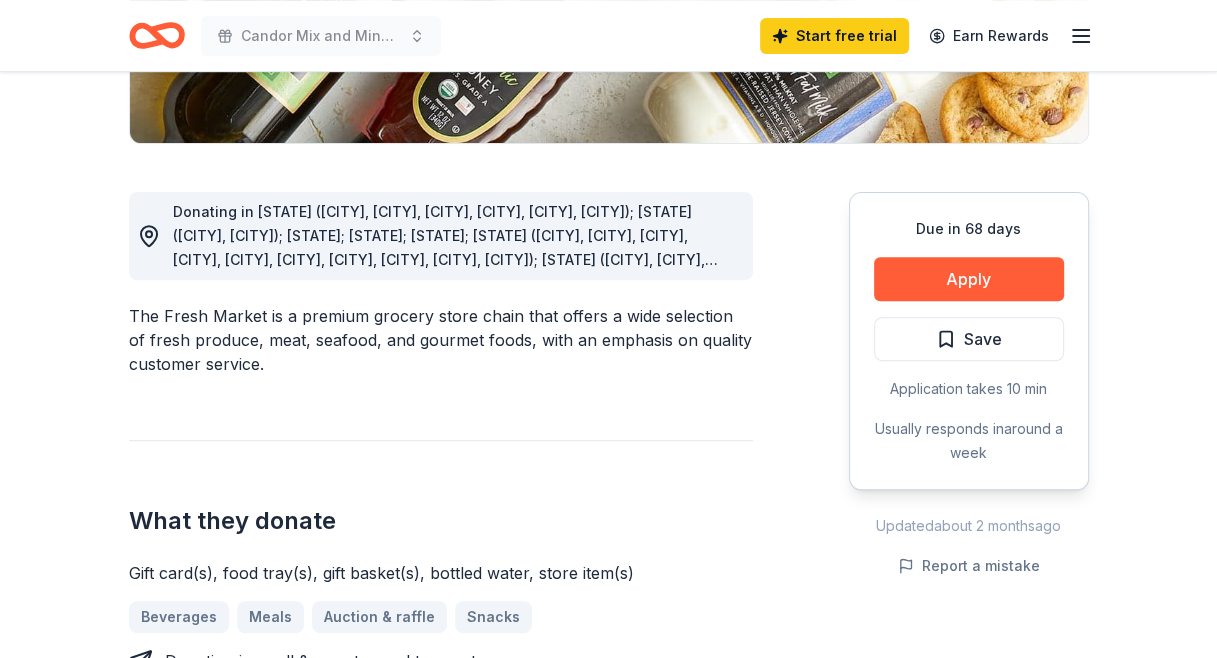 click on "Donating in AL (Daphne, Homewood, Huntsville, Mobile, Montgomery, Tuscaloosa); AR (Little Rock, Rogers); CT; DE; FL; GA (Alpharetta, Athens, Atlanta, Augusta, Columbus, Dunwoody, Macon, Peachtree City, Roswell, Savannah, Suwanee); IL (Chicago, Crystal Lake, Geneva, Lake Forest, Naperville, Wilmette); IN (Carmel, Evansville, Fort Wayne, Indianapolis); KY (Lexington, Louisville); LA (Baton Rouge, Lafayette, Mandeville, Metairie, New Orleans); MA (Hingham); MD; MI (Ridgeland); NC; NJ (Bedminster, Montvale); NY (Latham, Saratoga Springs, Scarsdale, Smithtown); OH (Cincinnati, Toledo, West Chester); OK (Tulsa); PA (Center Valley, Glen Mills, Horsham, Mount Lebanon); SC; TN (Brentwood, Chattanooga, Farragut, Germantown, Johnson City, Knoxville, Memphis); VA" at bounding box center (445, 295) 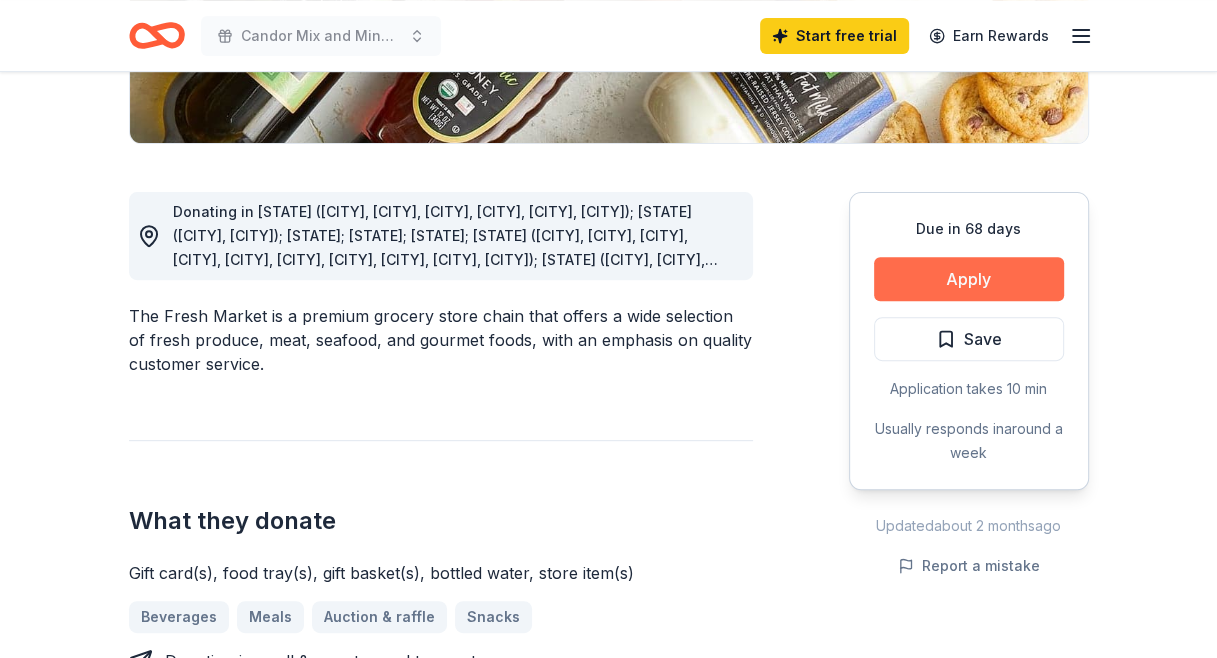 click on "Apply" at bounding box center (969, 279) 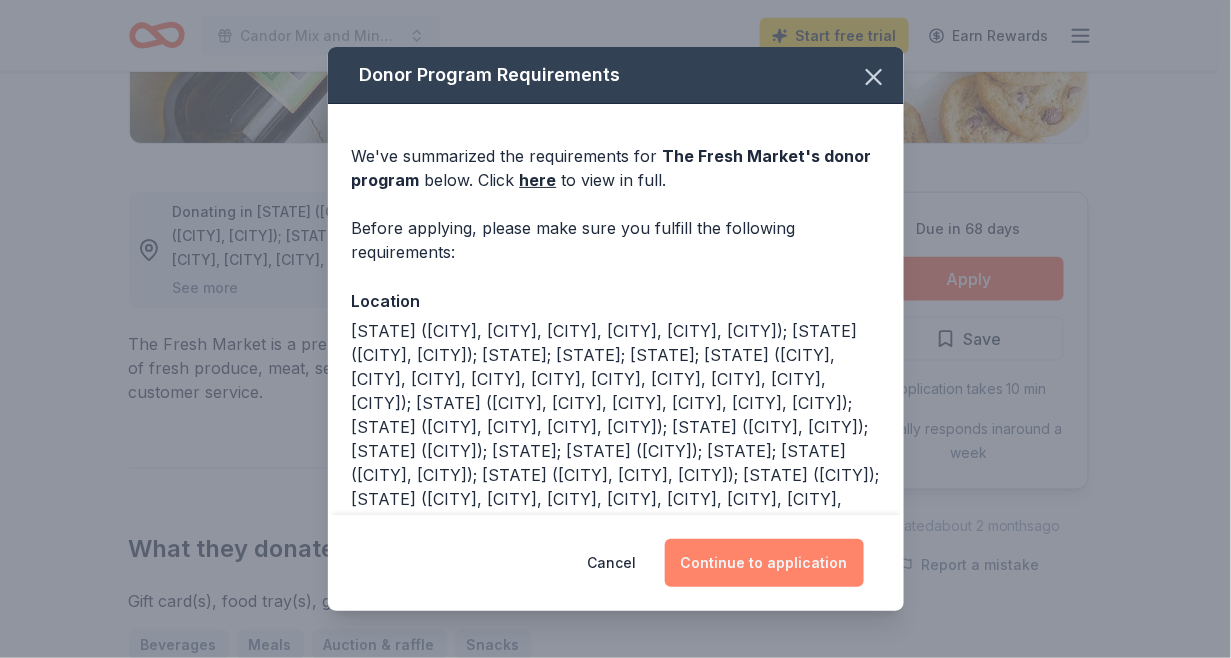click on "Continue to application" at bounding box center (764, 563) 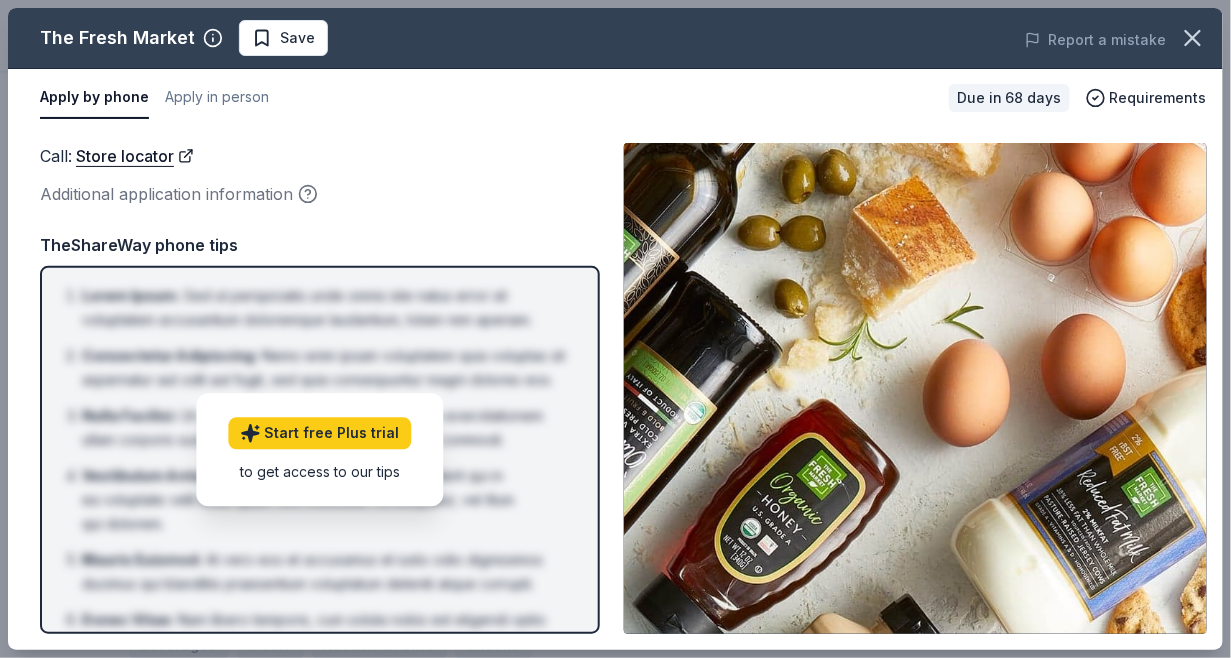drag, startPoint x: 1230, startPoint y: 59, endPoint x: 1234, endPoint y: 184, distance: 125.06398 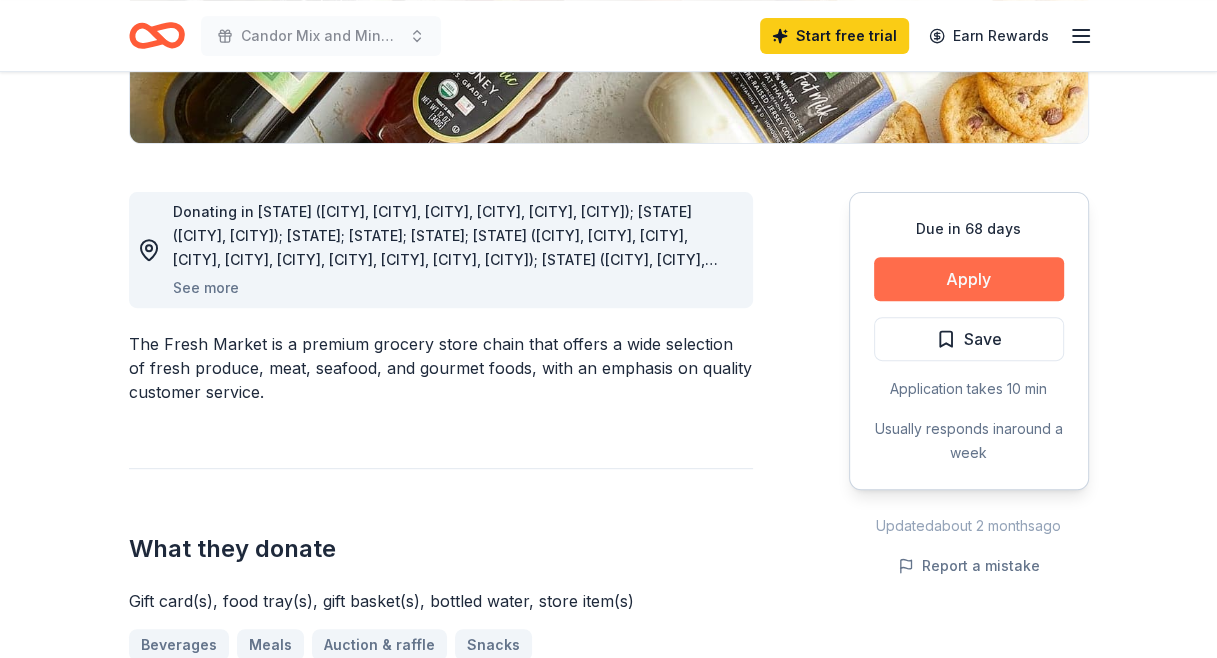 click on "Apply" at bounding box center (969, 279) 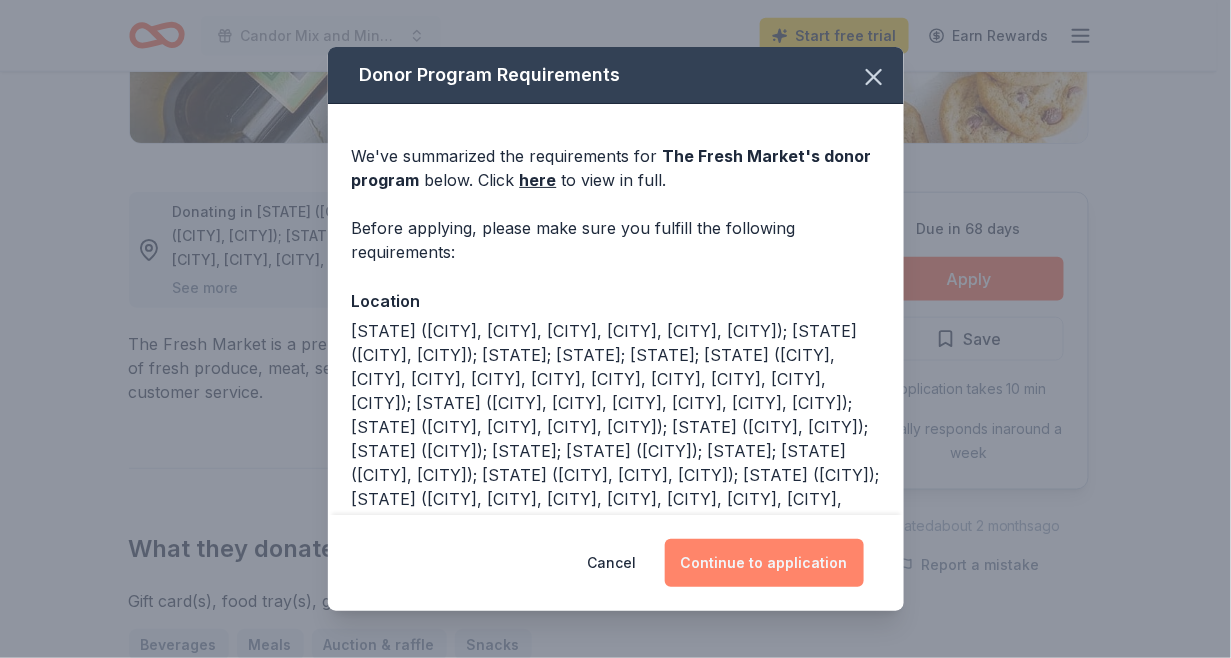 click on "Continue to application" at bounding box center (764, 563) 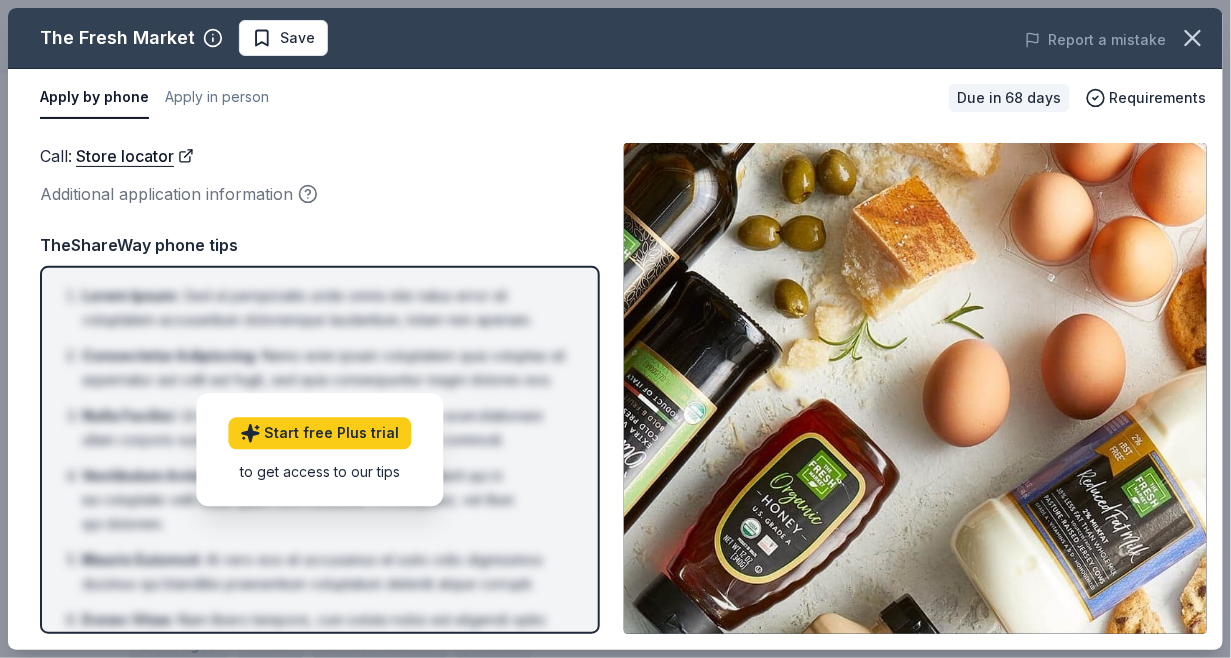 click on "Apply by phone" at bounding box center [94, 98] 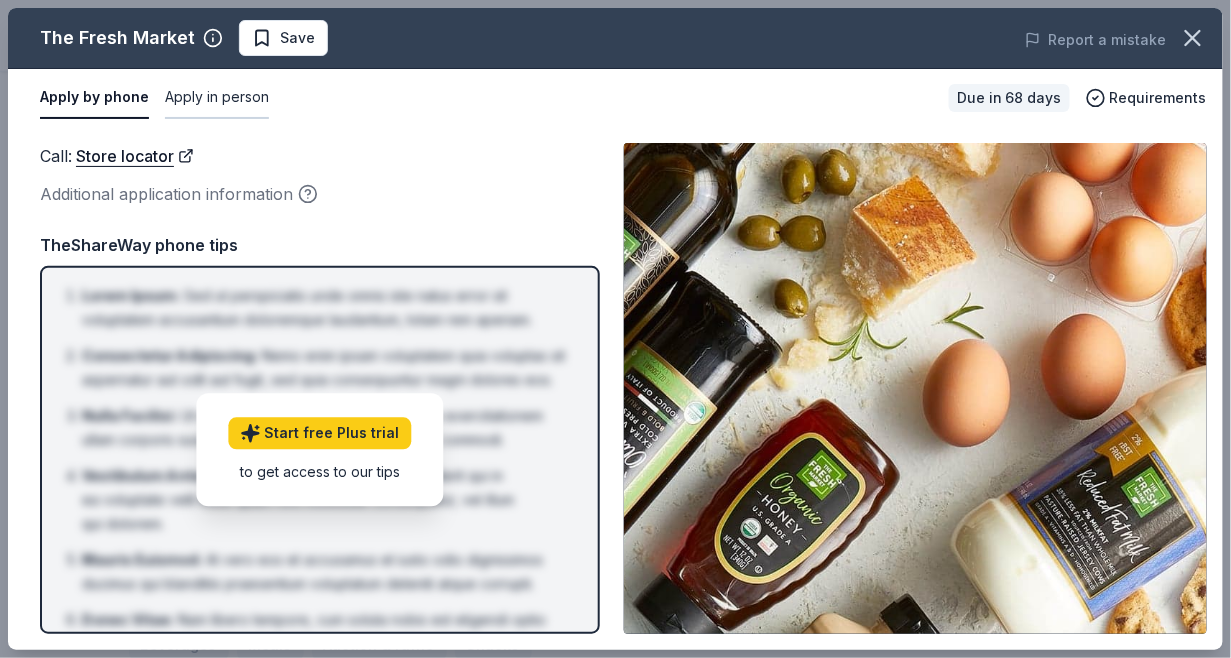 click on "Apply in person" at bounding box center [217, 98] 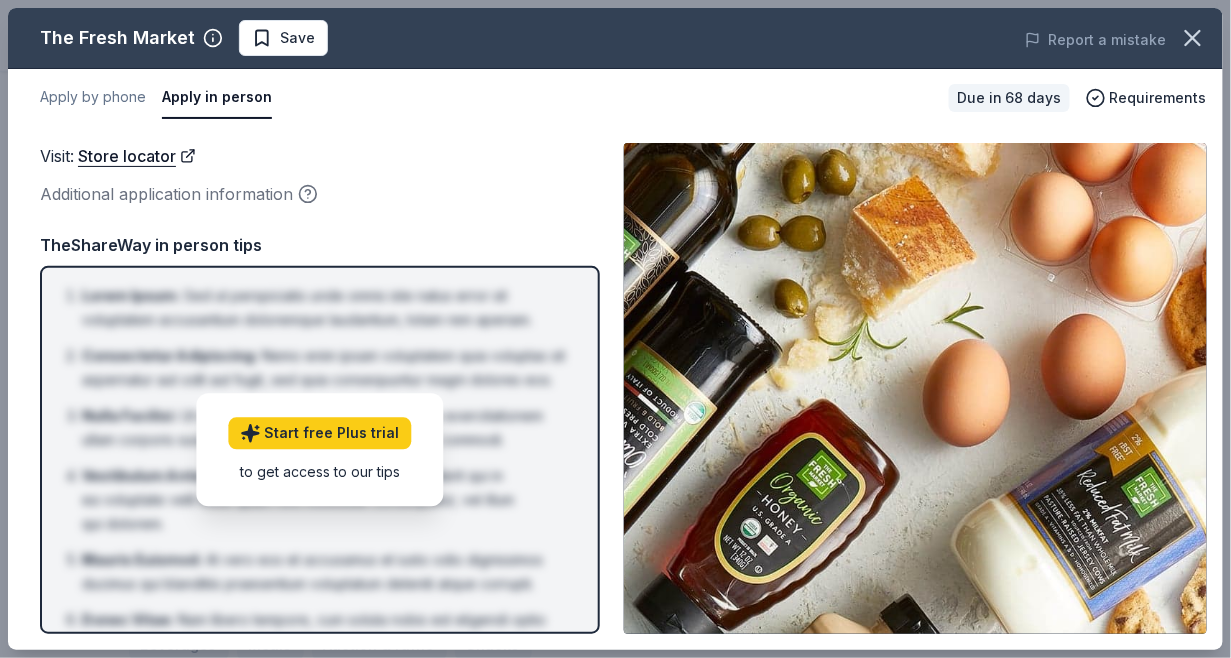 drag, startPoint x: 1230, startPoint y: 120, endPoint x: 1234, endPoint y: 234, distance: 114.07015 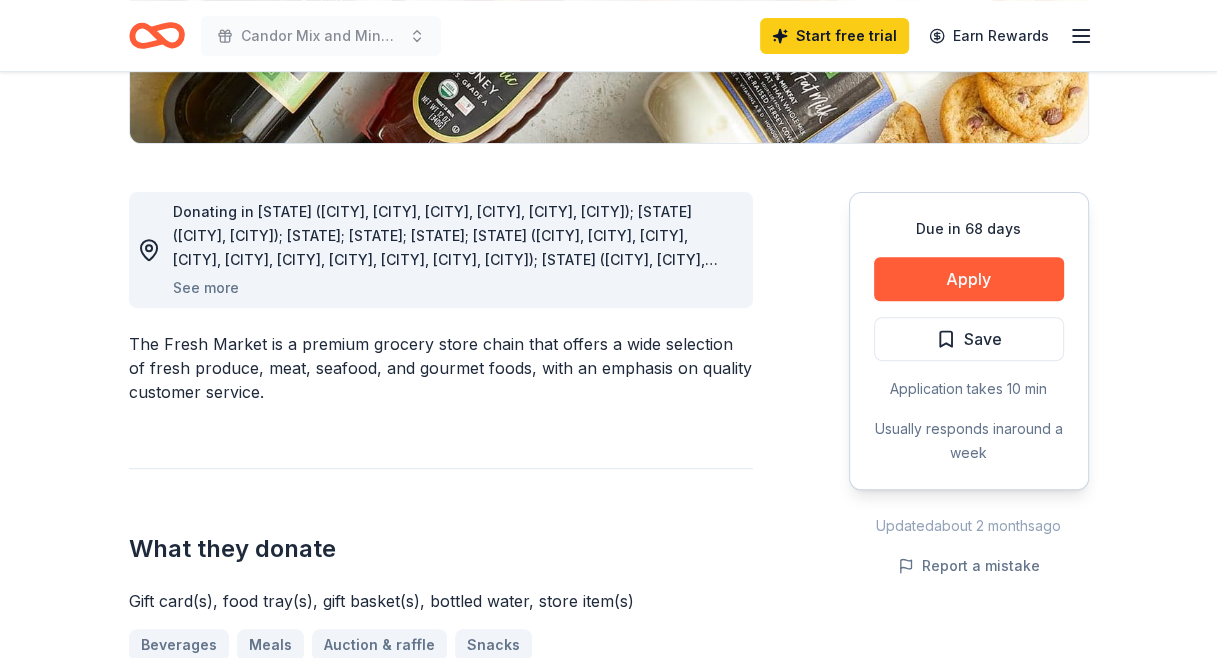 click 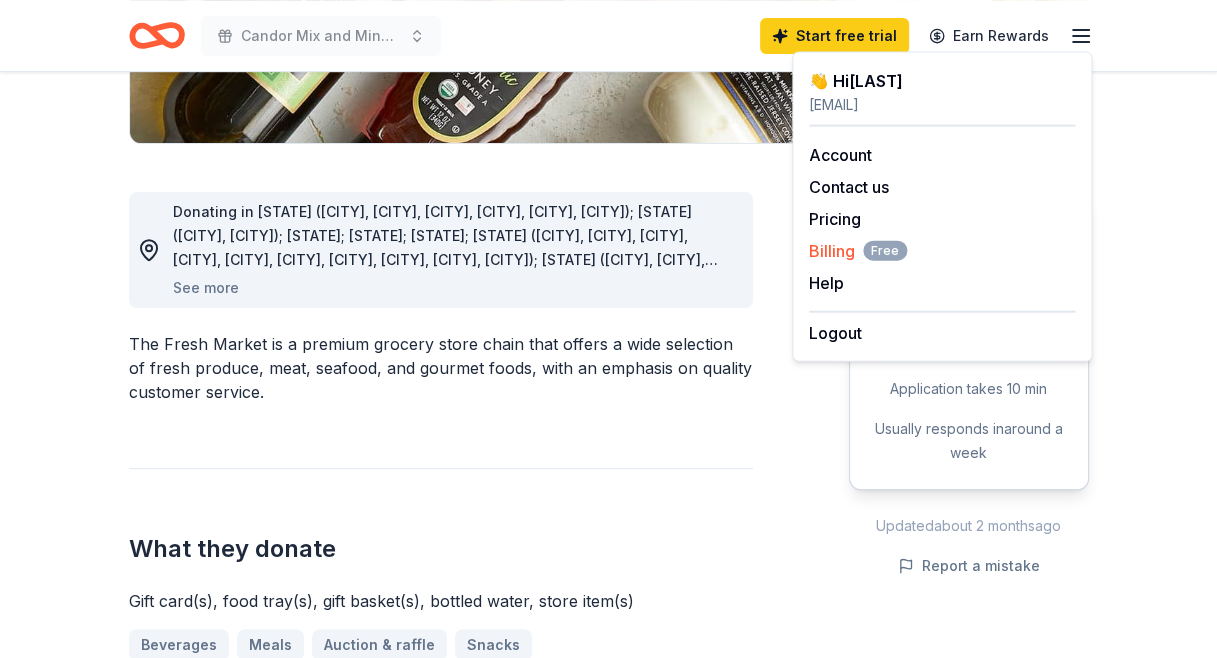 click on "Billing Free" at bounding box center (858, 251) 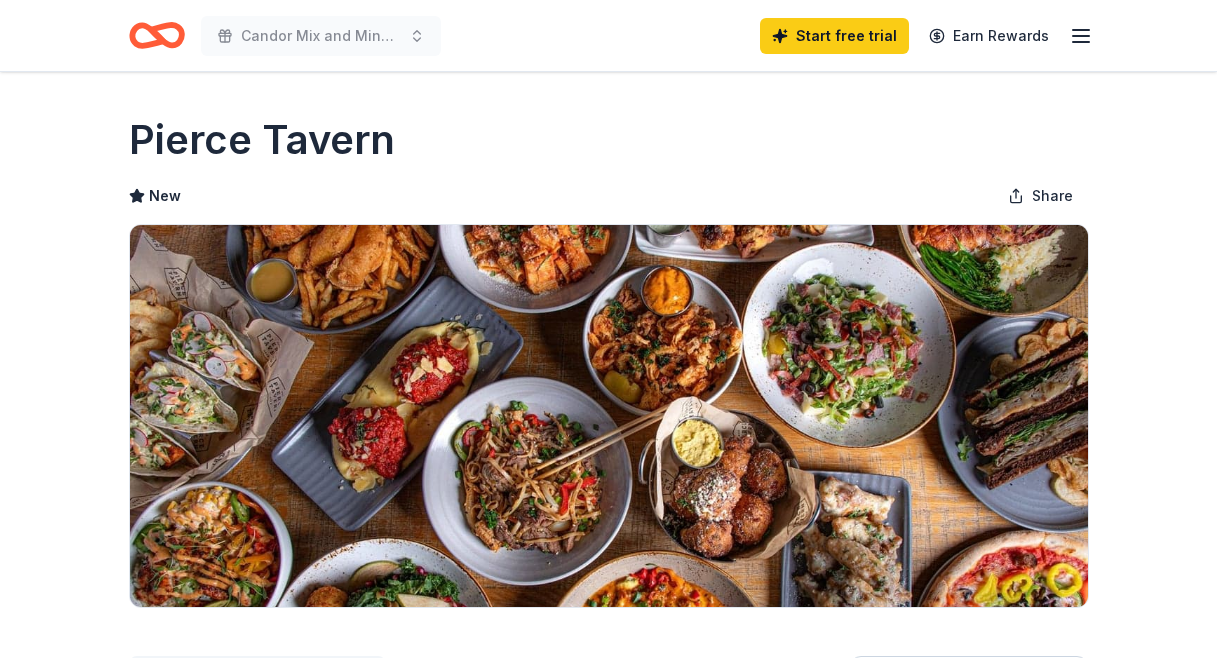 scroll, scrollTop: 0, scrollLeft: 0, axis: both 